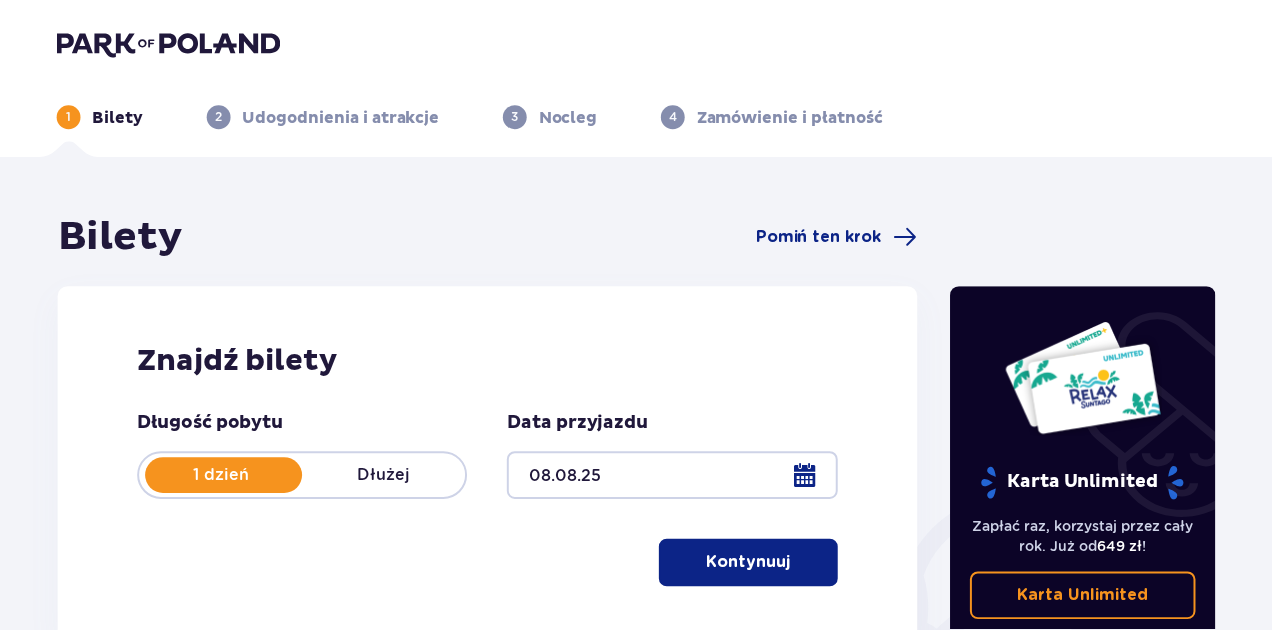 scroll, scrollTop: 0, scrollLeft: 0, axis: both 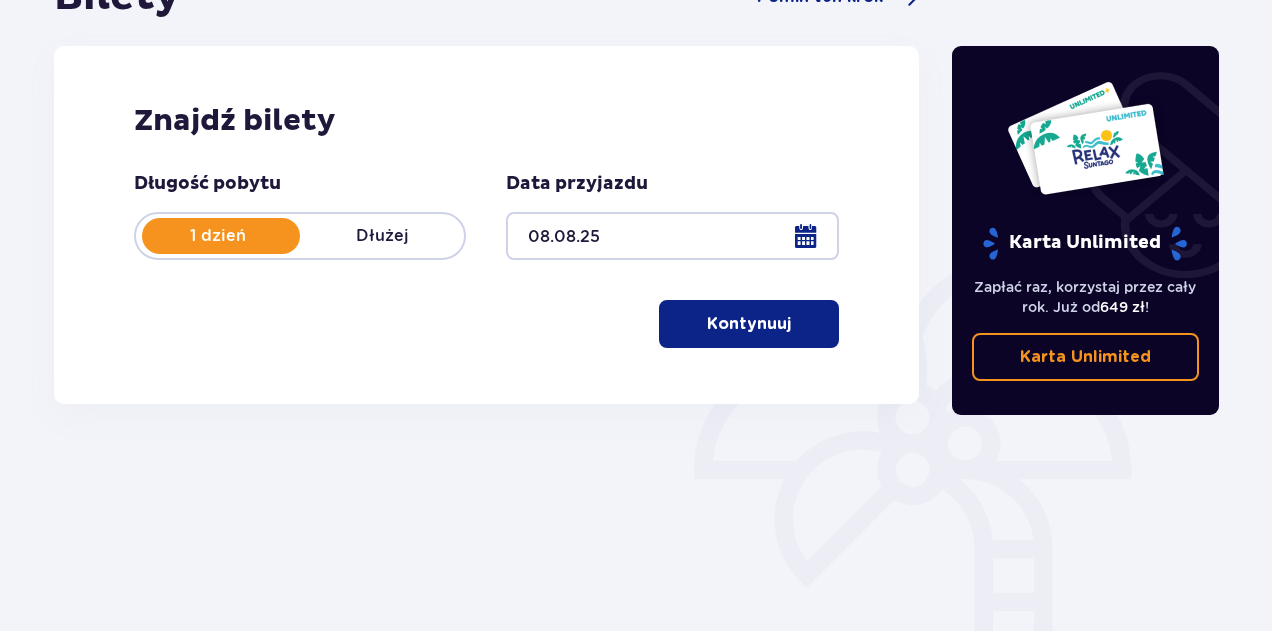 click on "Kontynuuj" at bounding box center (749, 324) 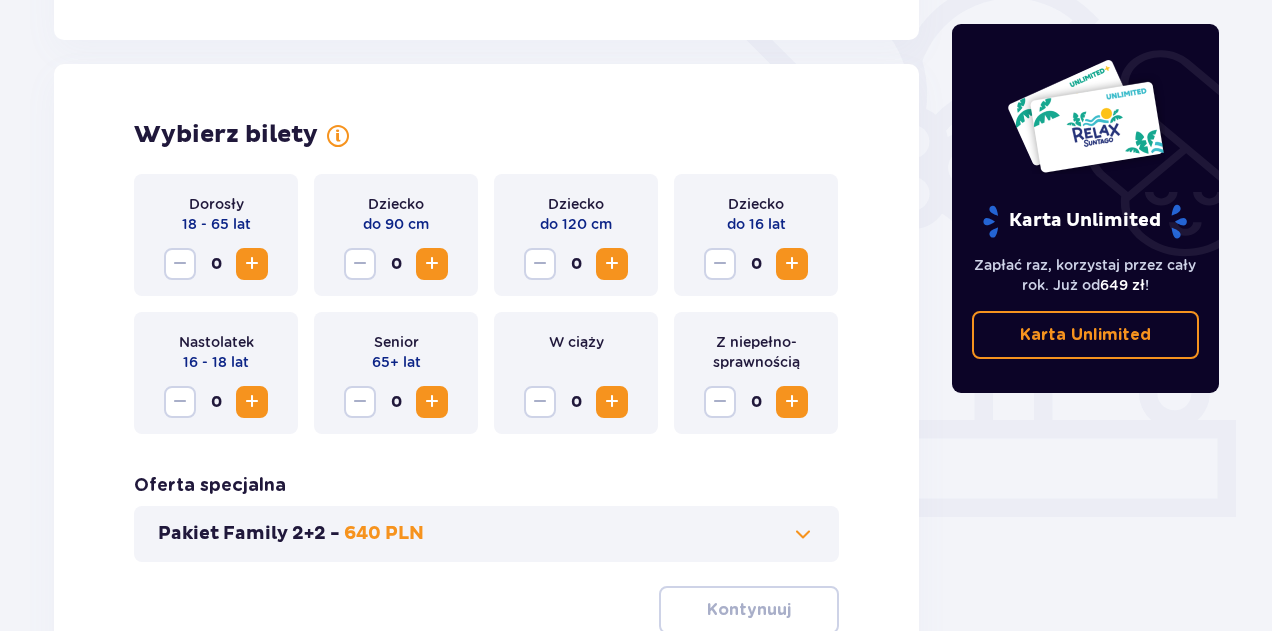 scroll, scrollTop: 556, scrollLeft: 0, axis: vertical 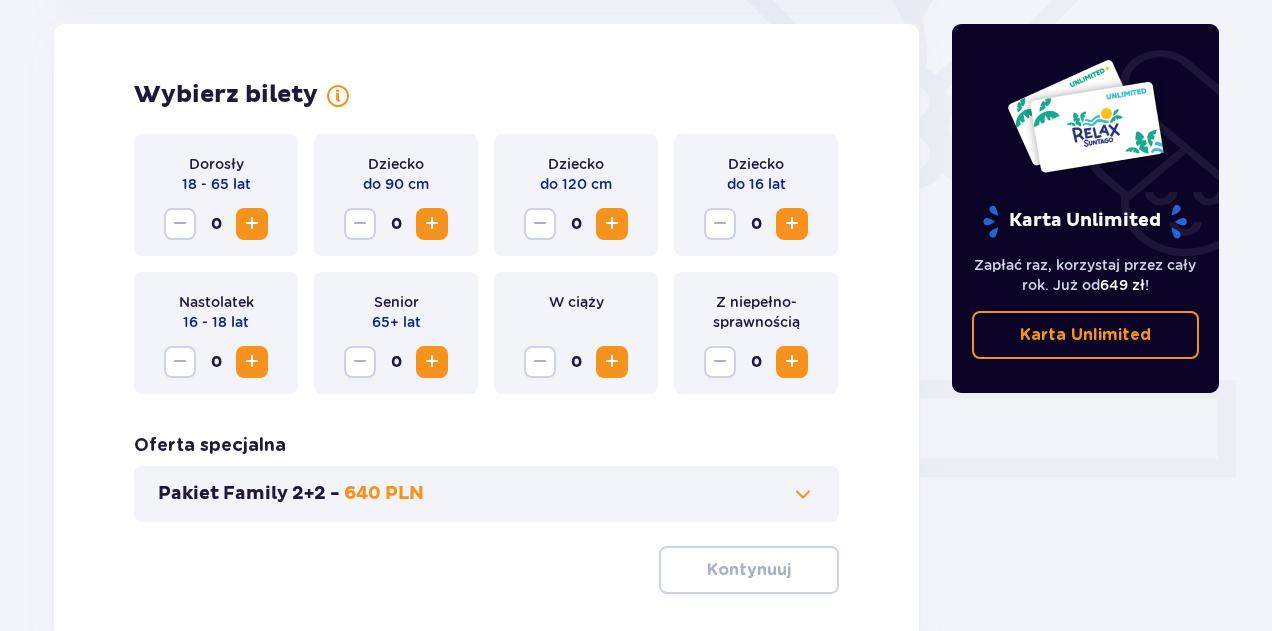 click at bounding box center (252, 224) 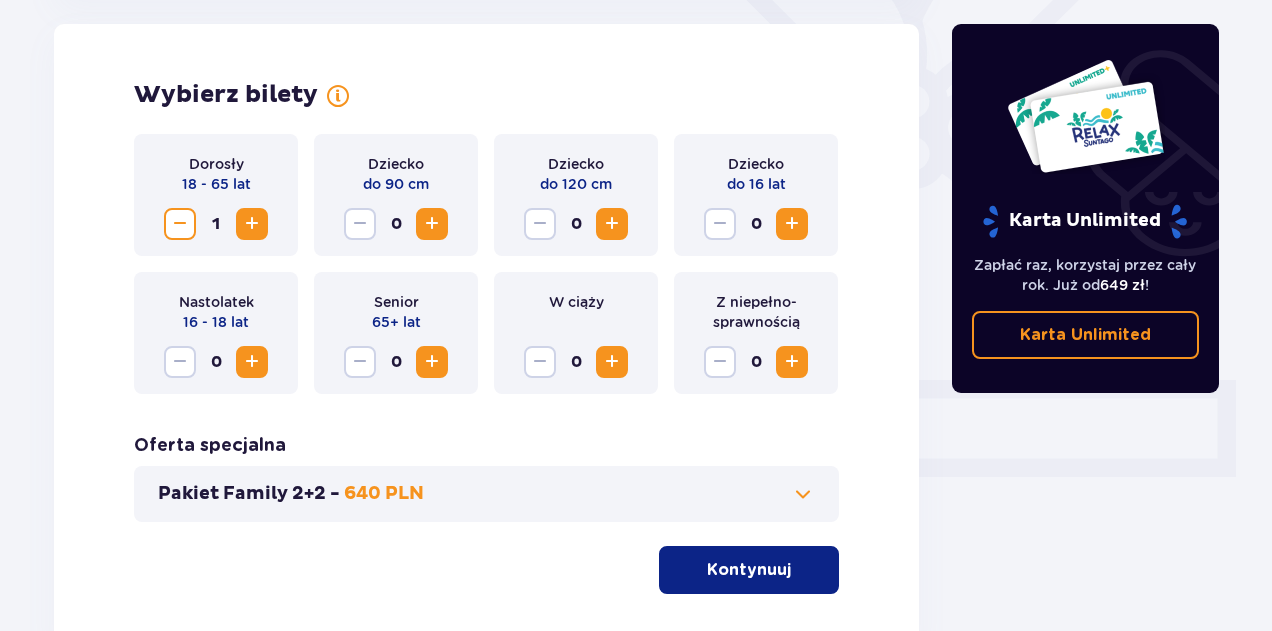 click at bounding box center (792, 224) 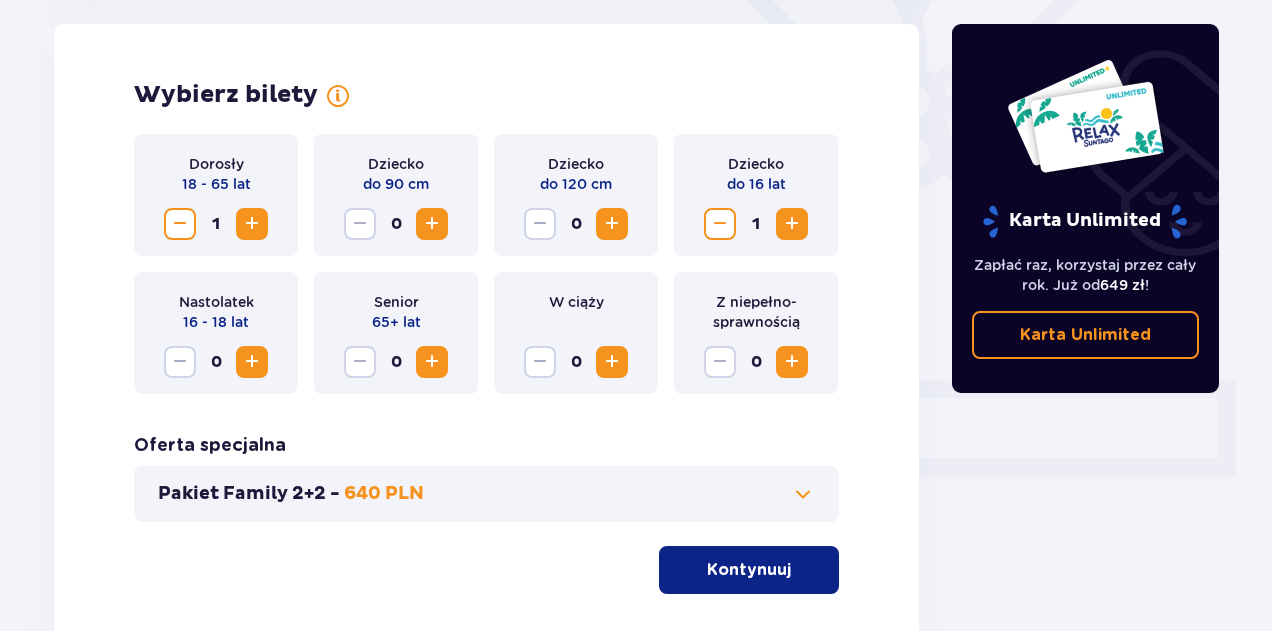 click at bounding box center [792, 224] 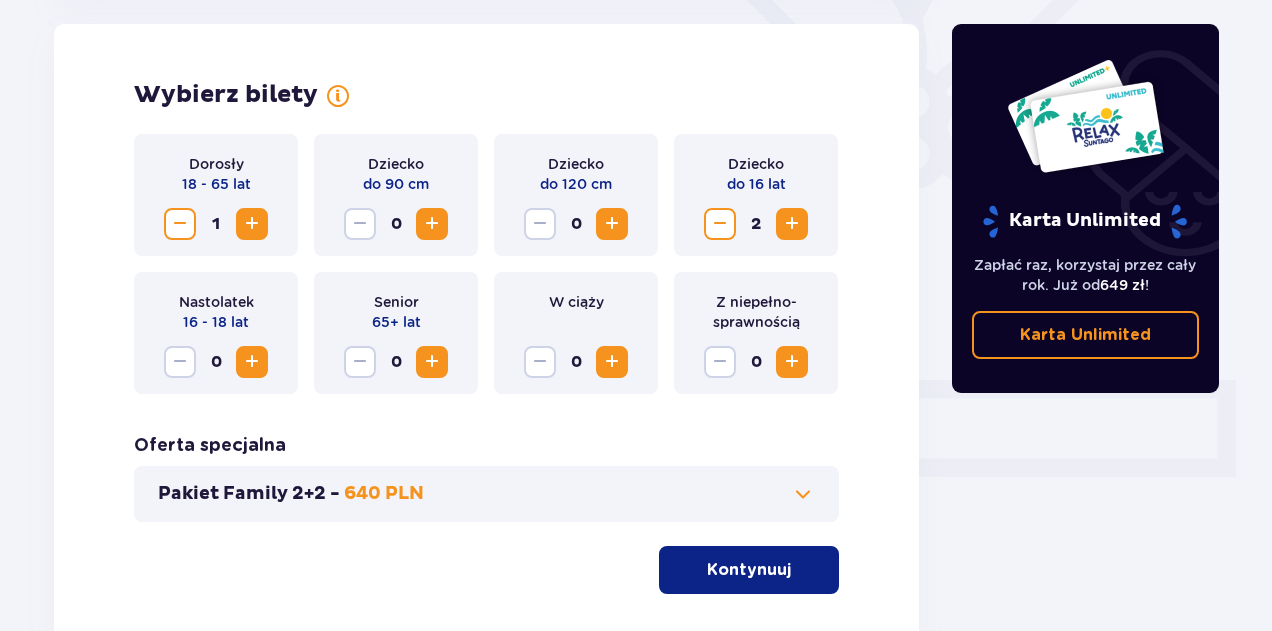 click at bounding box center [792, 224] 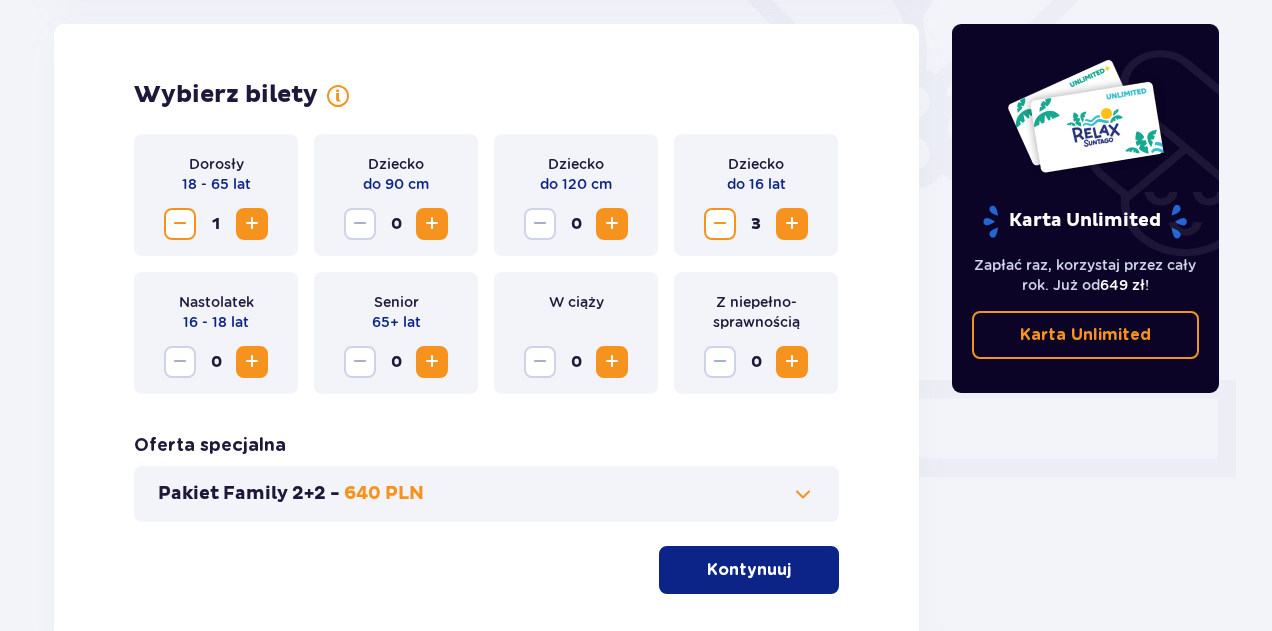 click on "Pakiet Family 2+2 -  640 PLN" at bounding box center [486, 494] 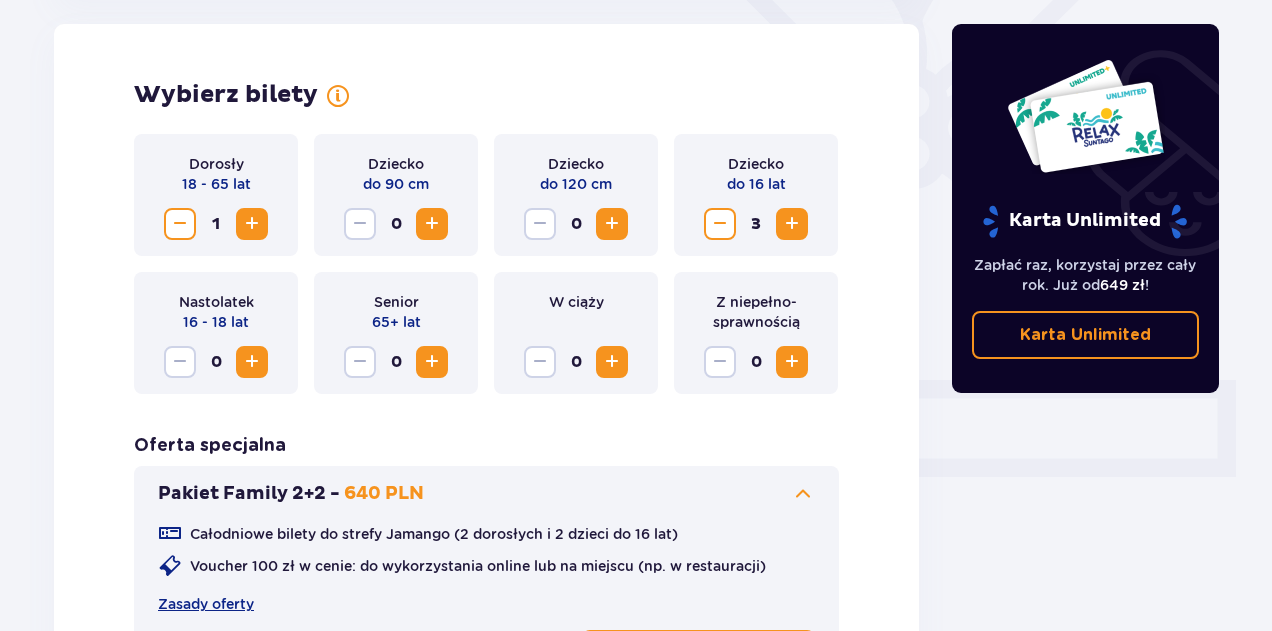 type 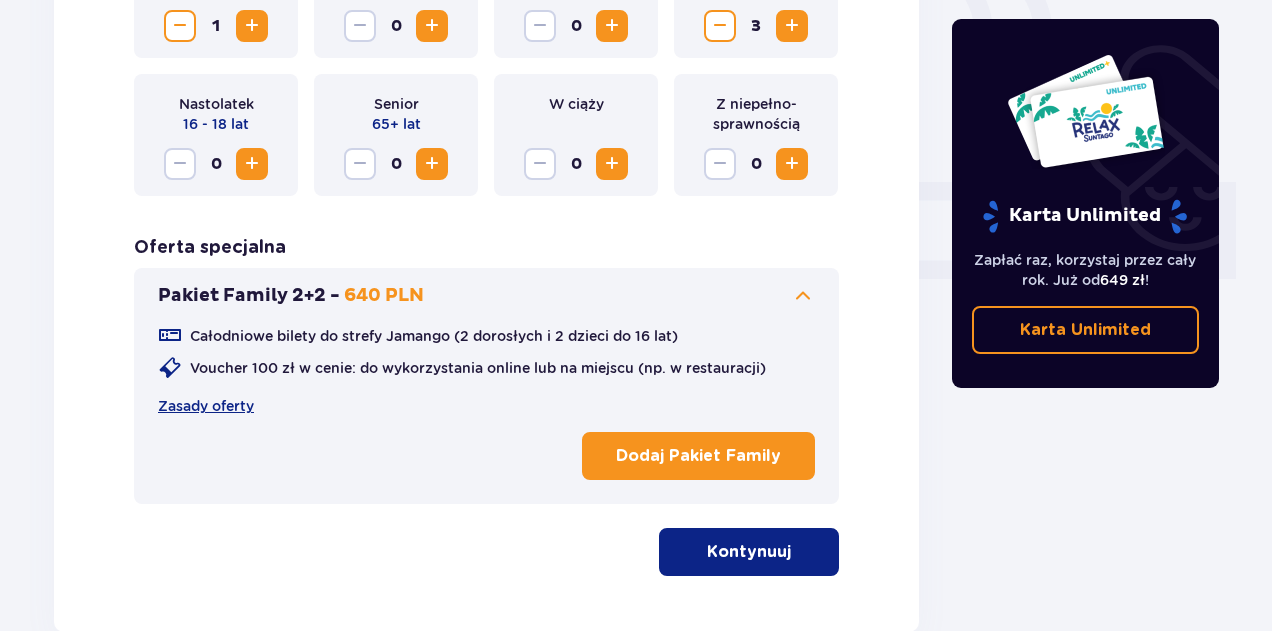 scroll, scrollTop: 756, scrollLeft: 0, axis: vertical 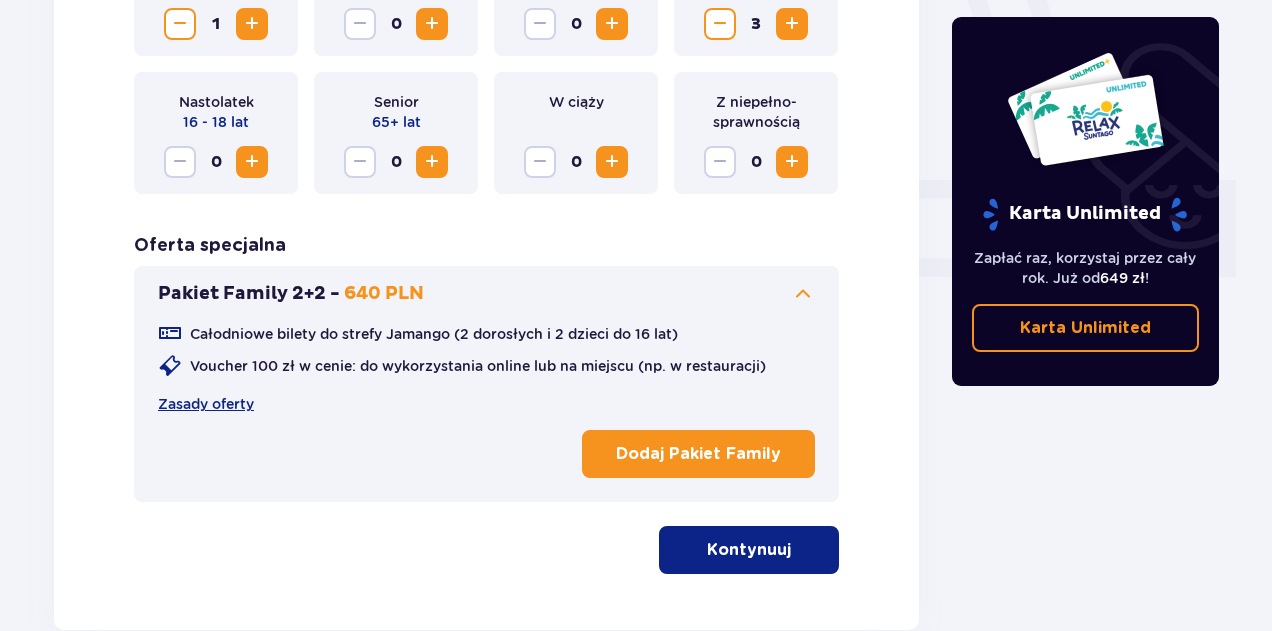 click on "Kontynuuj" at bounding box center [749, 550] 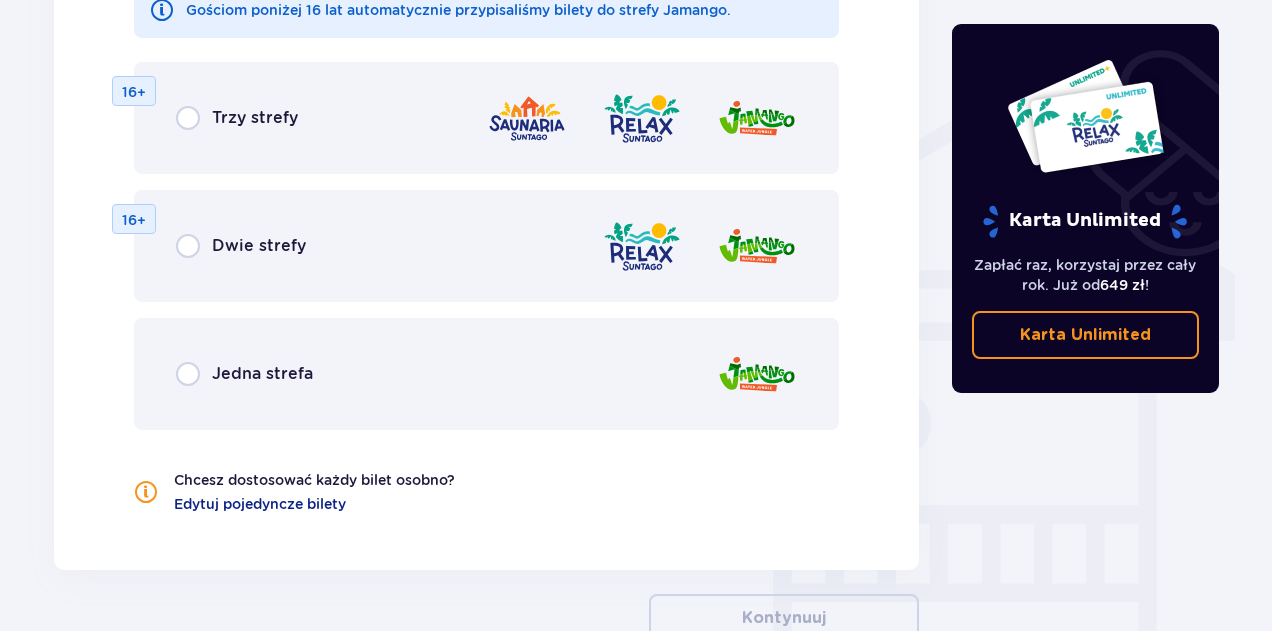 scroll, scrollTop: 1530, scrollLeft: 0, axis: vertical 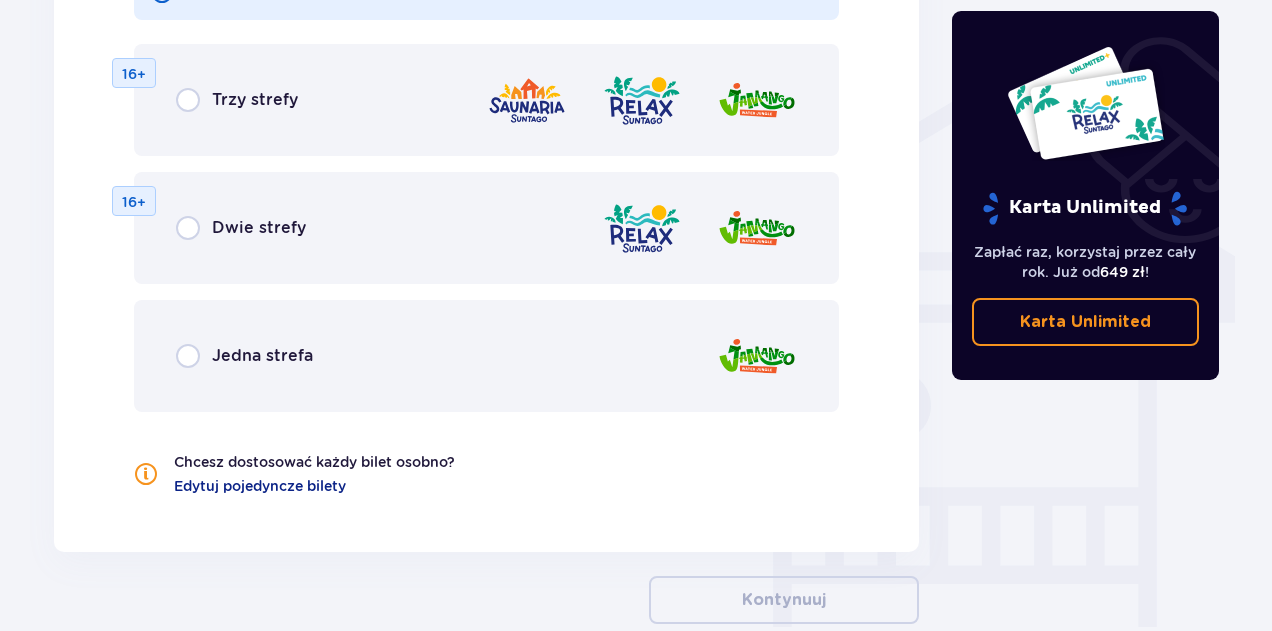 click on "Jedna strefa" at bounding box center [486, 356] 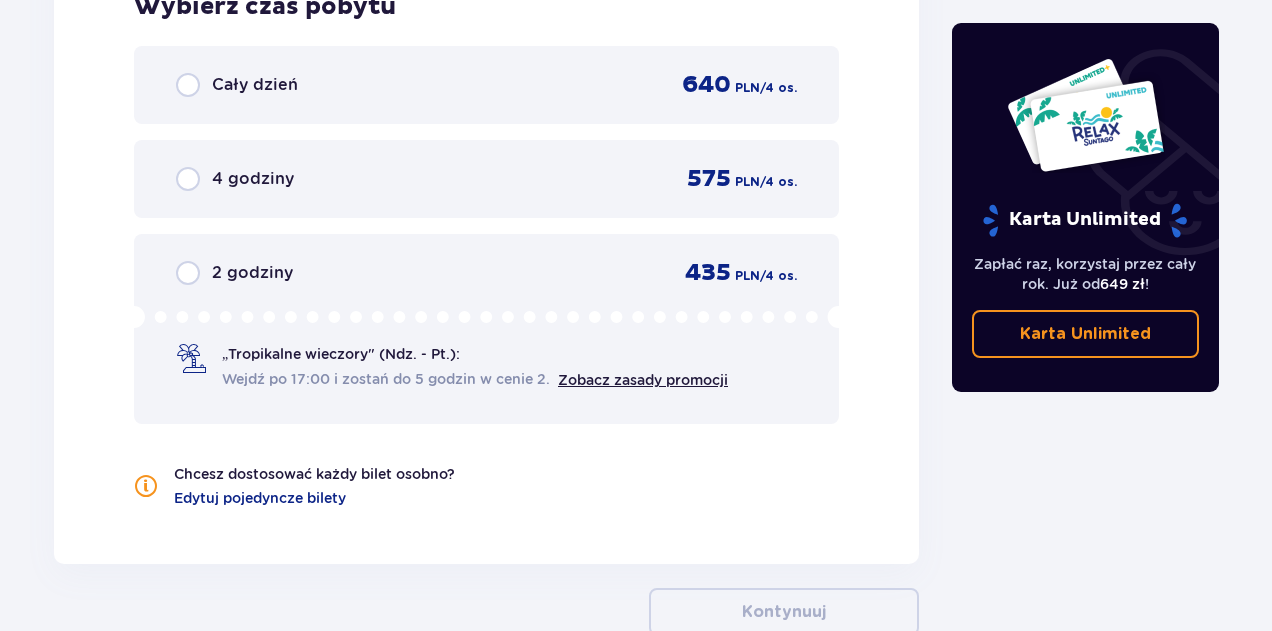 scroll, scrollTop: 2218, scrollLeft: 0, axis: vertical 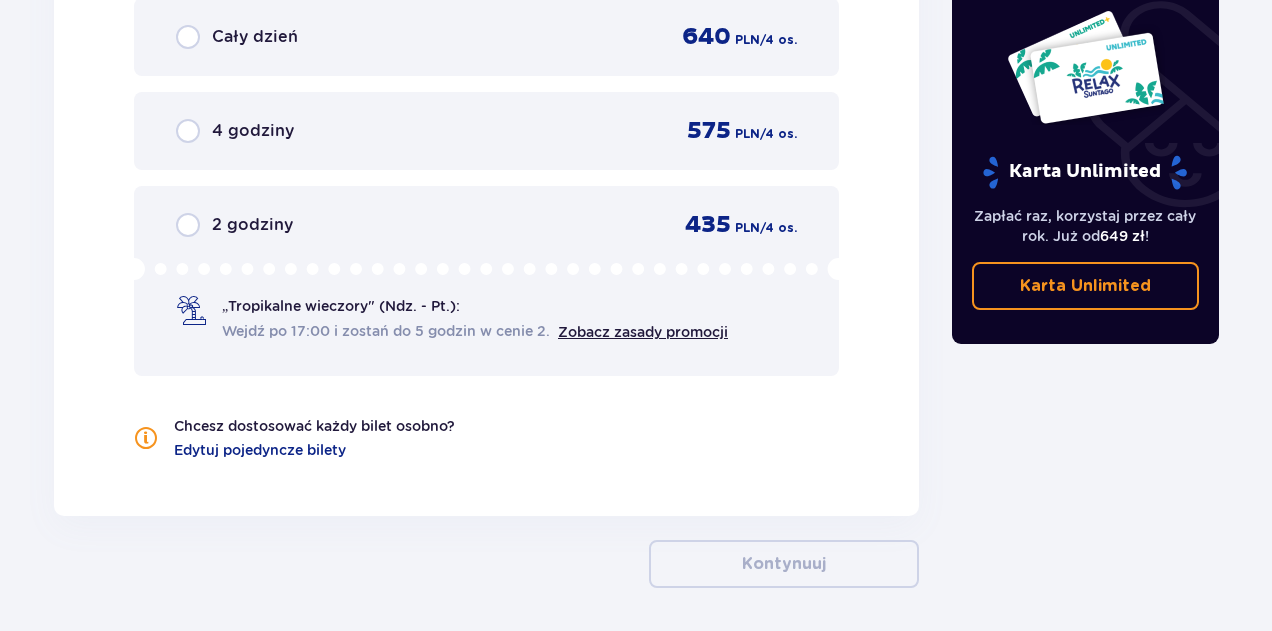 click on "„Tropikalne wieczory" (Ndz. - Pt.): Wejdź po 17:00 i zostań do 5 godzin w cenie 2. Zobacz zasady promocji" at bounding box center (475, 319) 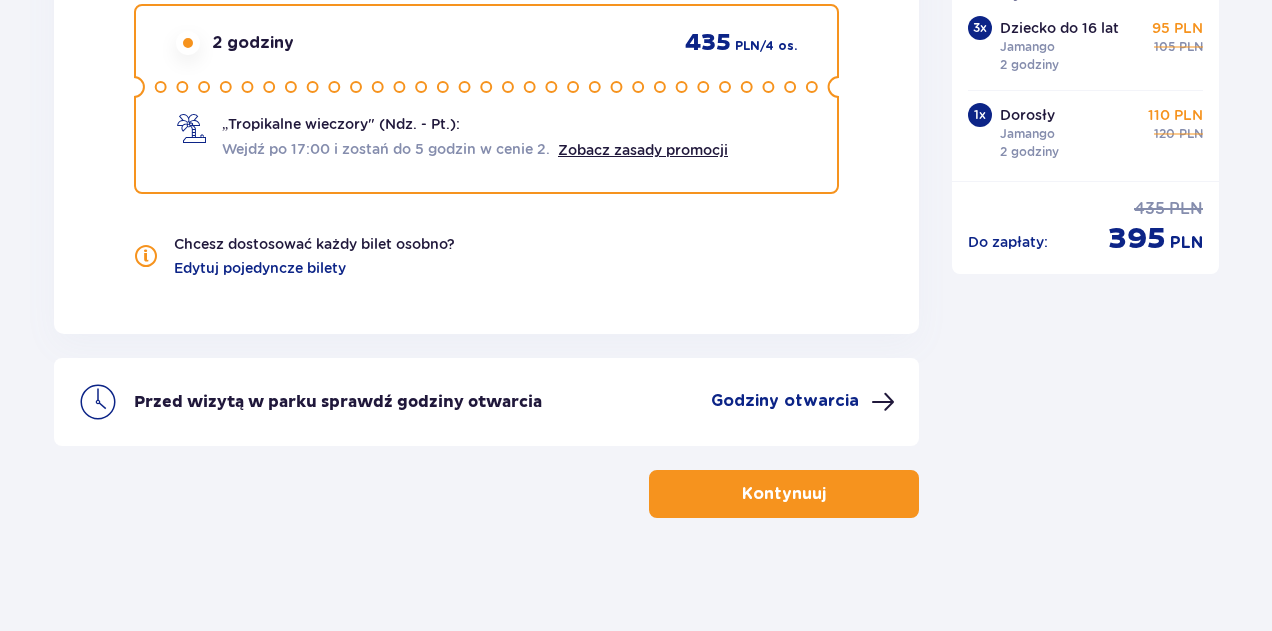 scroll, scrollTop: 2406, scrollLeft: 0, axis: vertical 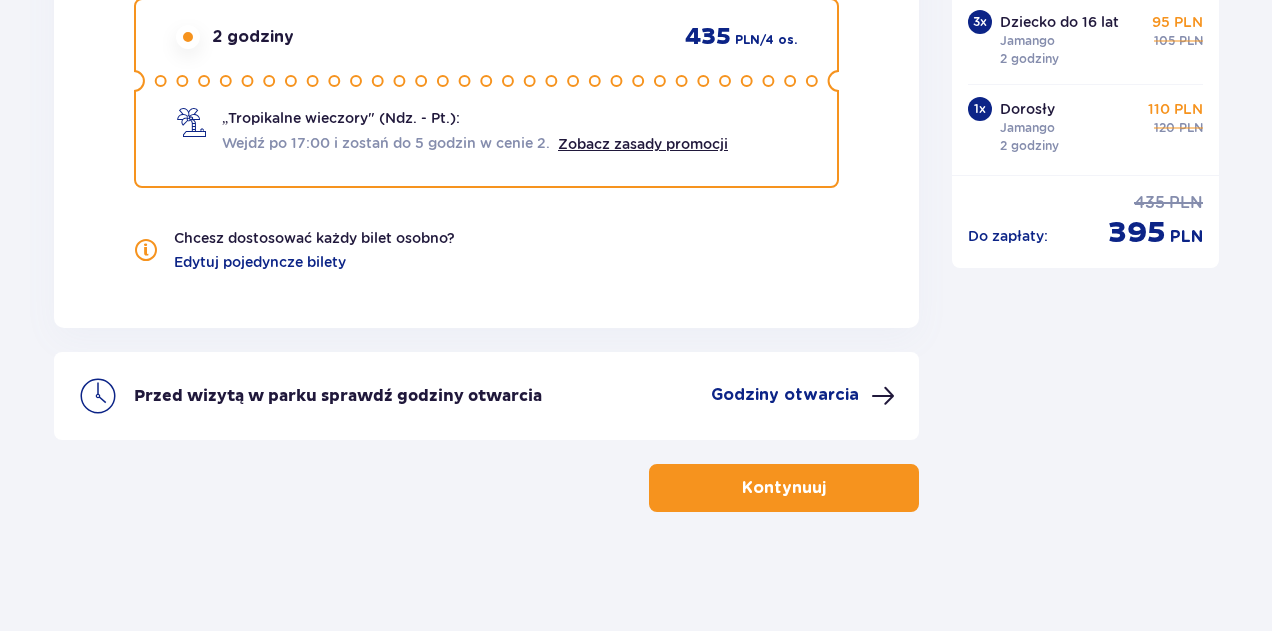 click on "Godziny otwarcia" at bounding box center [785, 395] 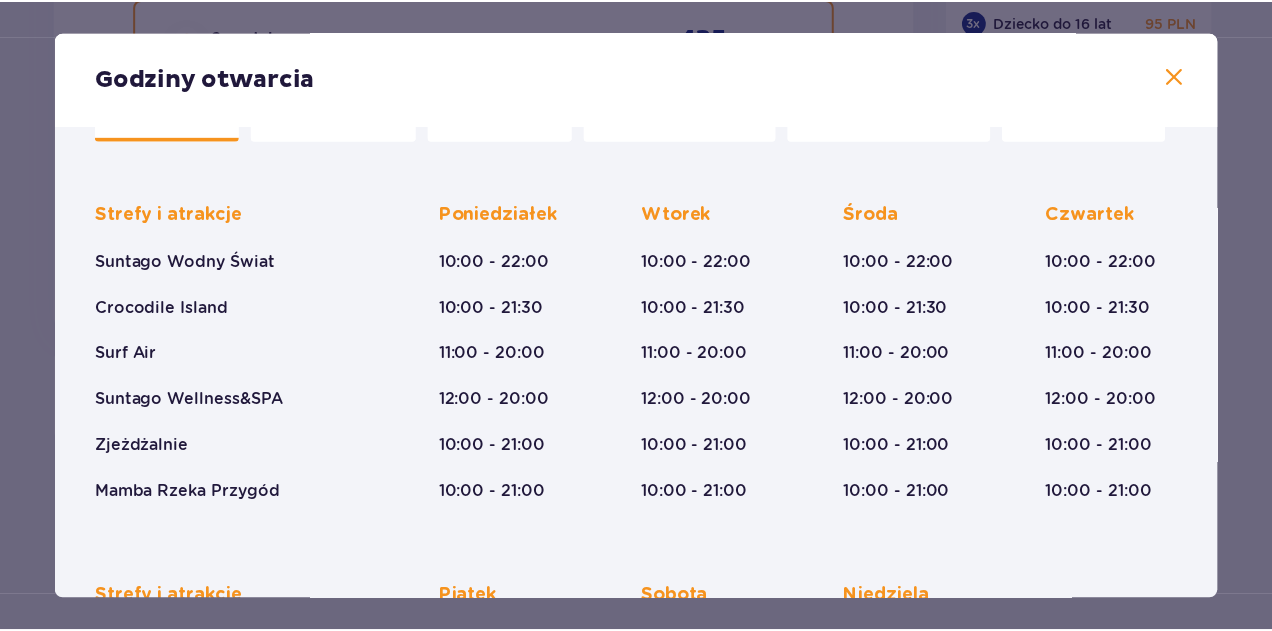 scroll, scrollTop: 0, scrollLeft: 0, axis: both 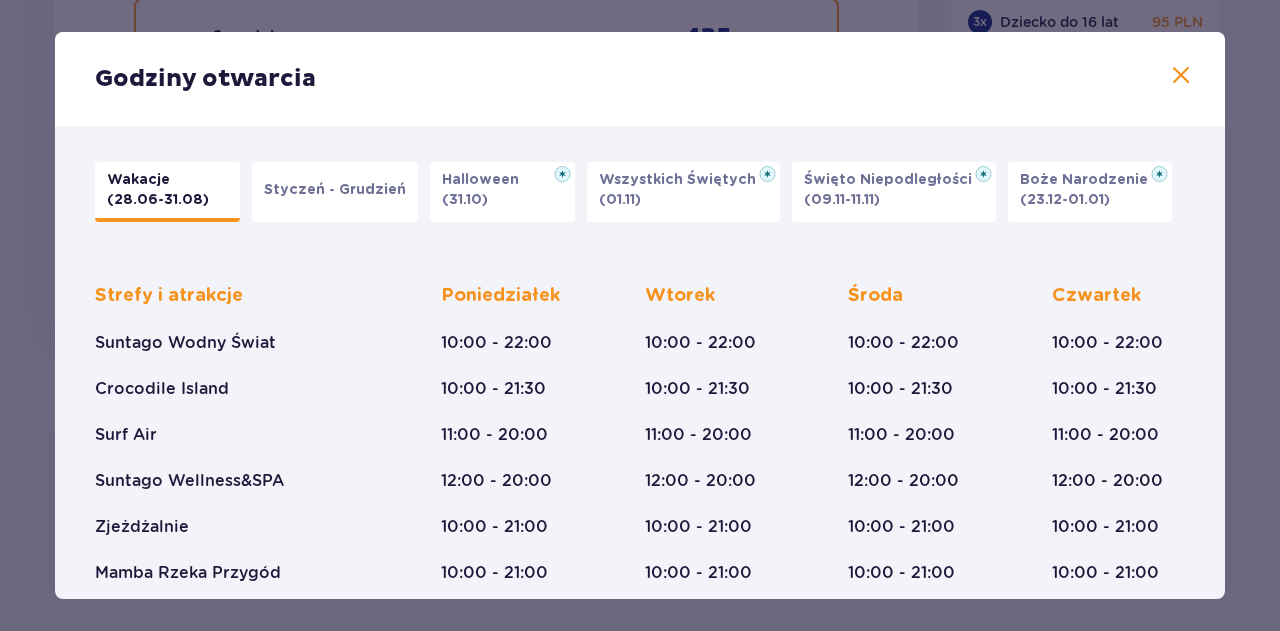 click at bounding box center (1181, 76) 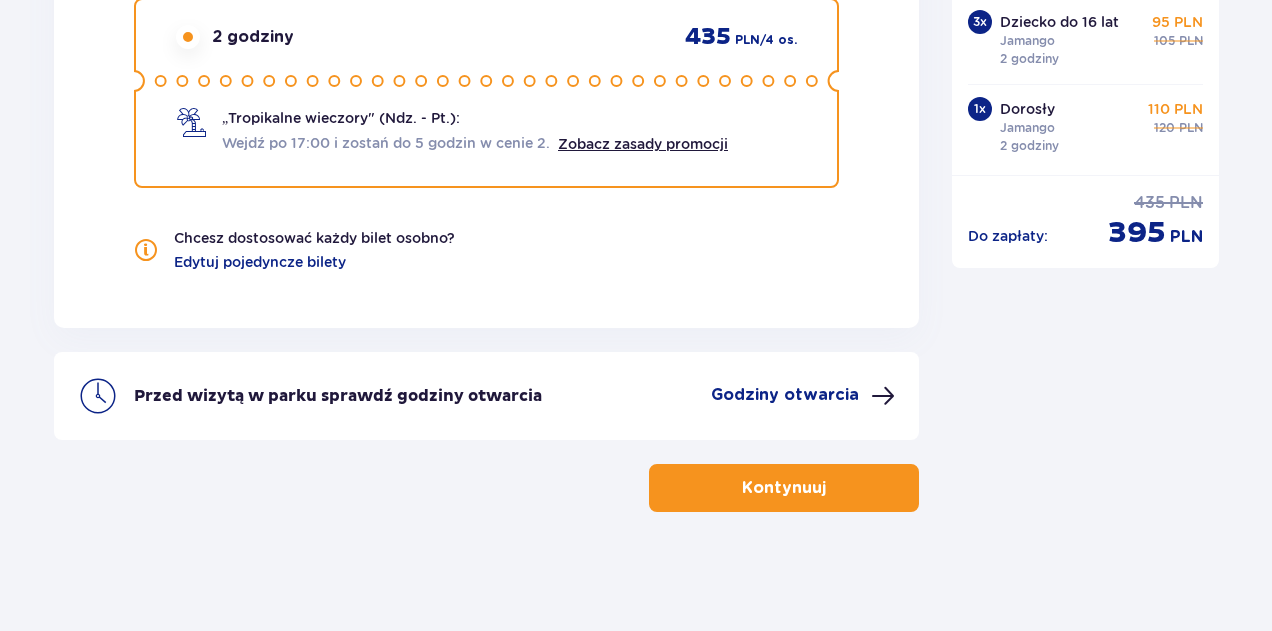 click on "Kontynuuj" at bounding box center (784, 488) 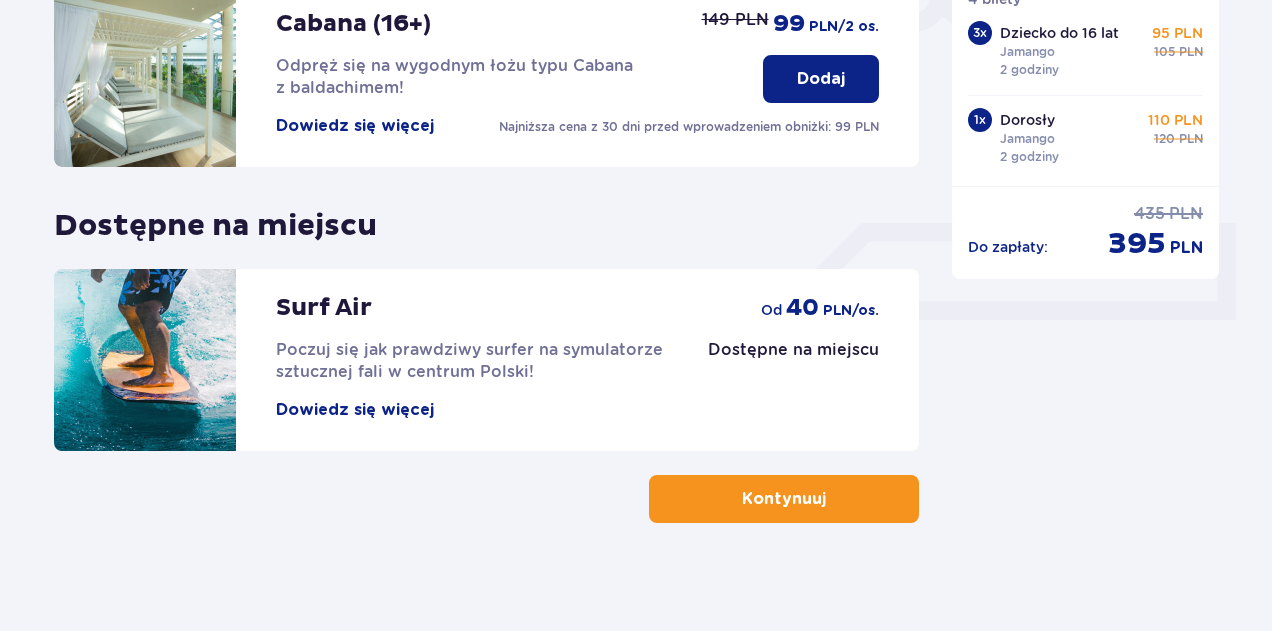 scroll, scrollTop: 724, scrollLeft: 0, axis: vertical 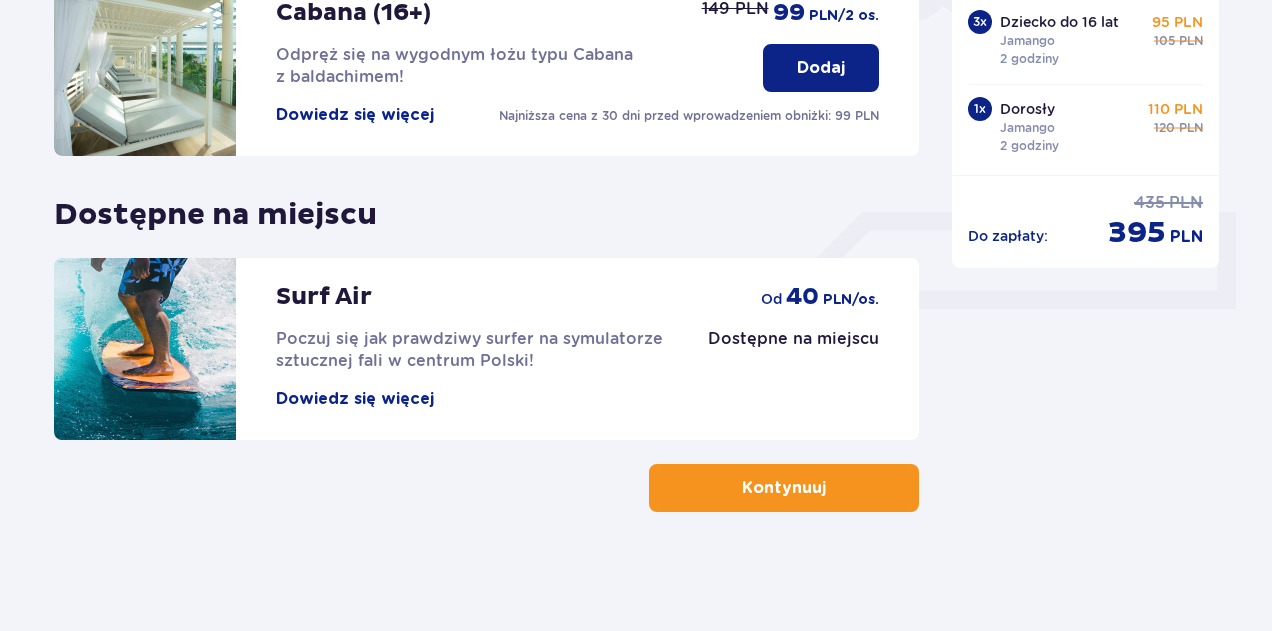 click on "Kontynuuj" at bounding box center [784, 488] 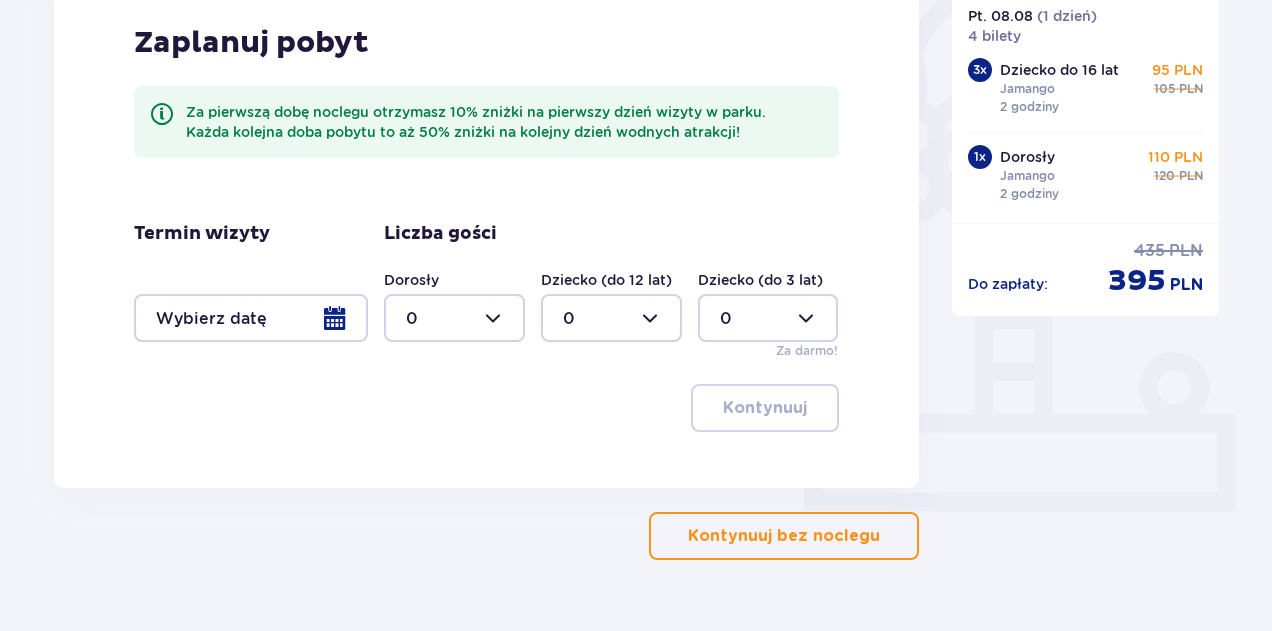 scroll, scrollTop: 570, scrollLeft: 0, axis: vertical 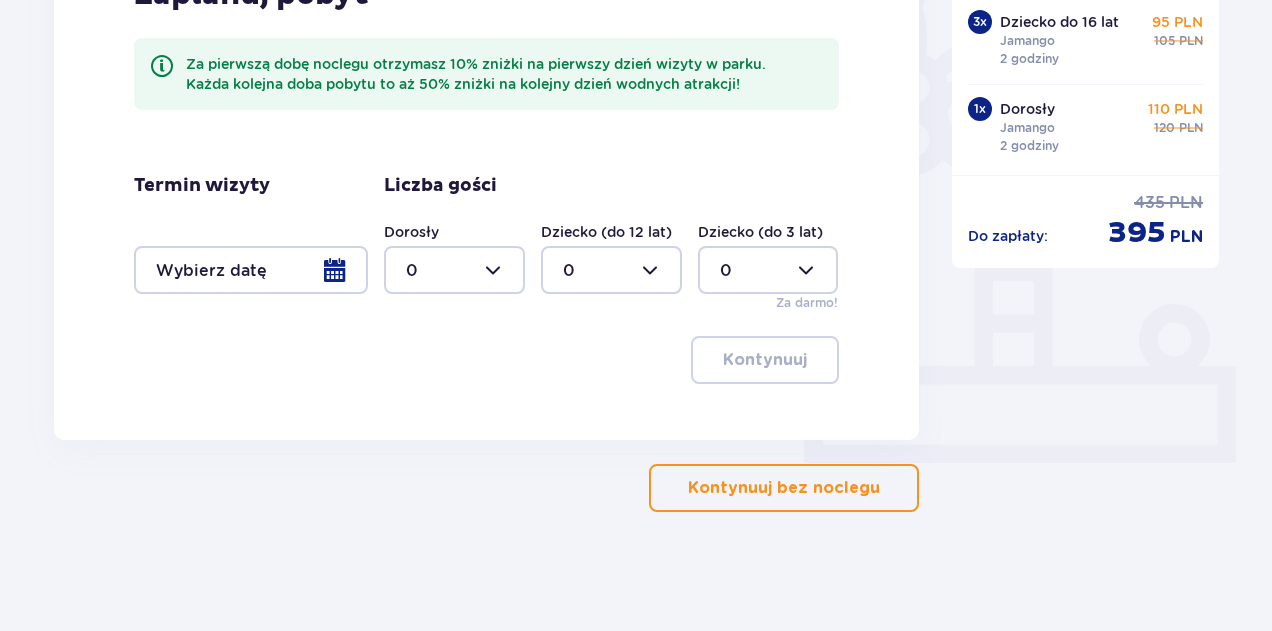 click on "Kontynuuj bez noclegu" at bounding box center [784, 488] 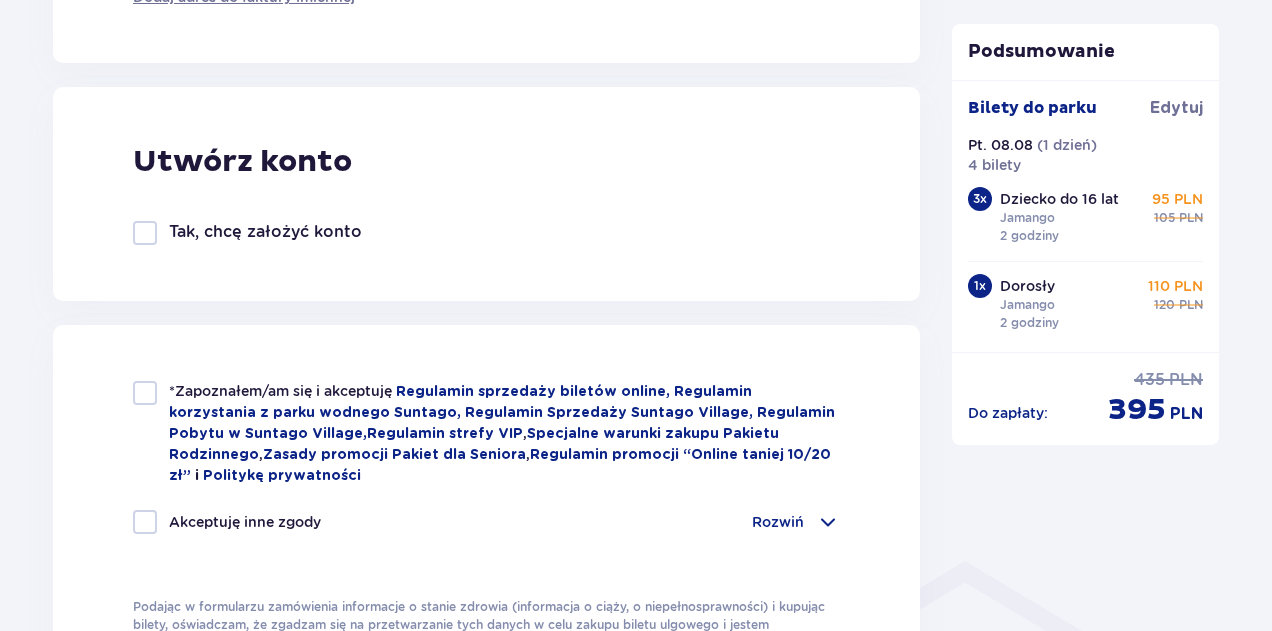 scroll, scrollTop: 1120, scrollLeft: 0, axis: vertical 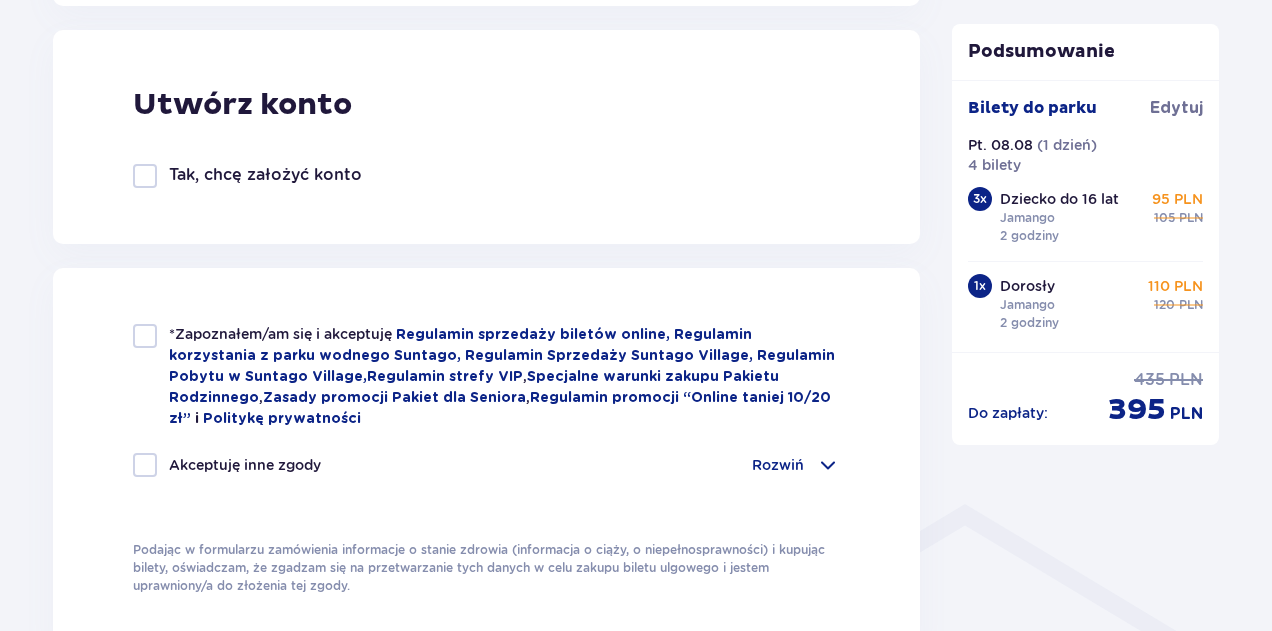 click at bounding box center (145, 336) 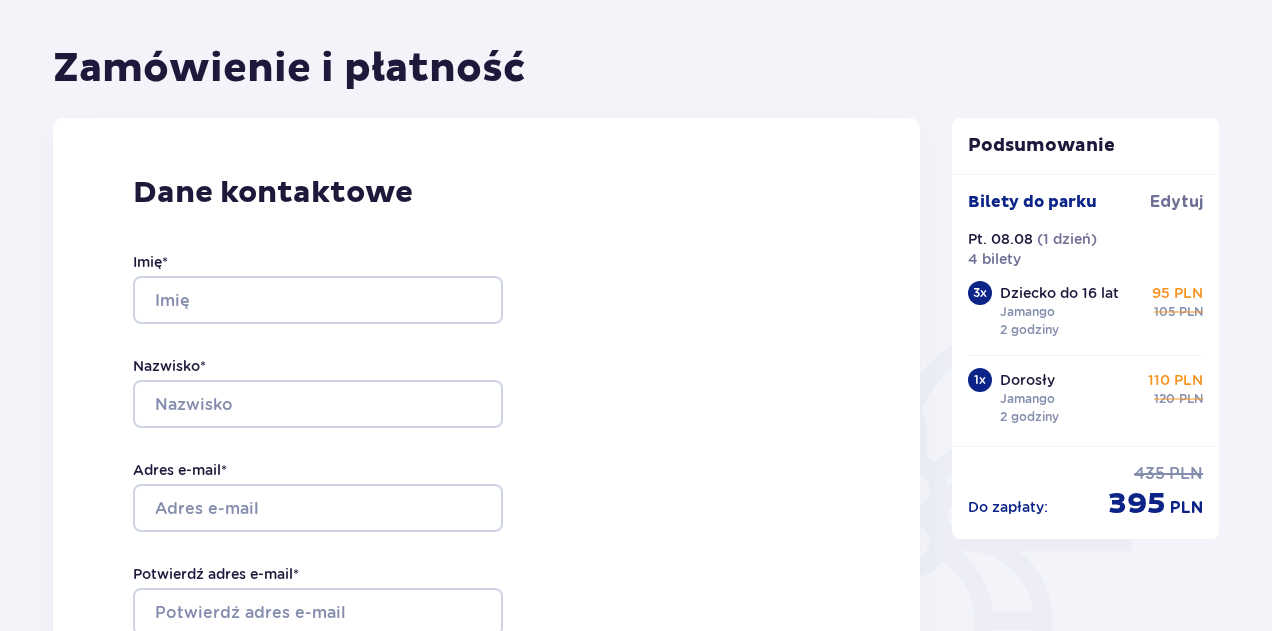 scroll, scrollTop: 160, scrollLeft: 0, axis: vertical 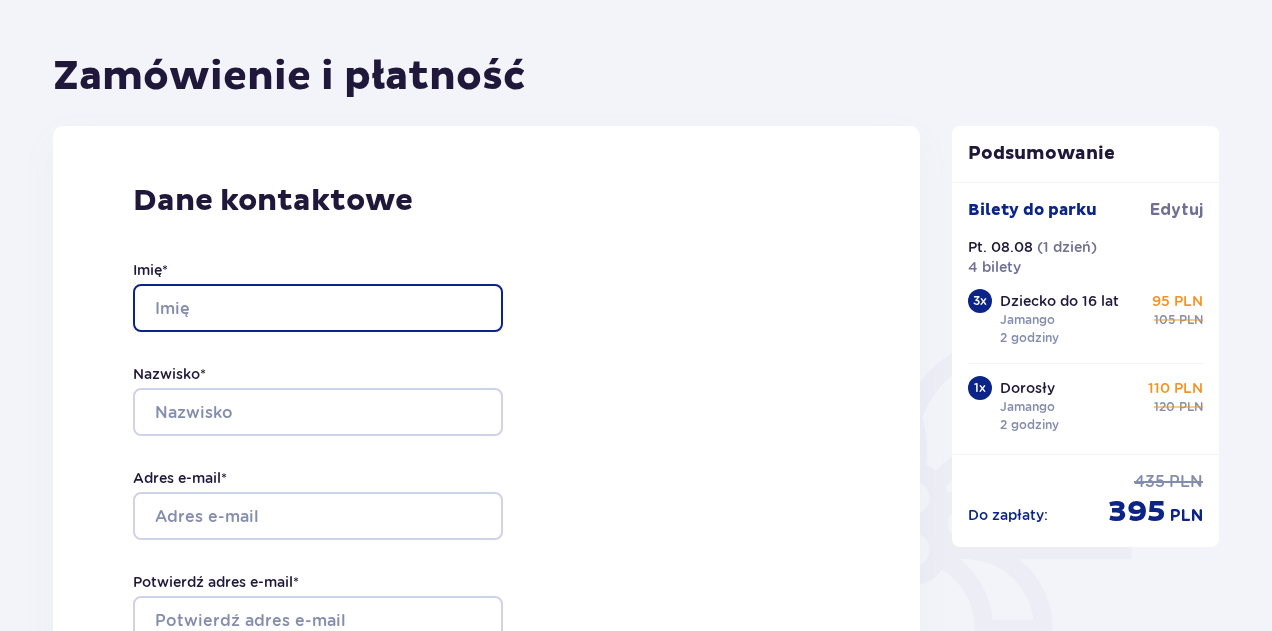 click on "Imię *" at bounding box center (318, 308) 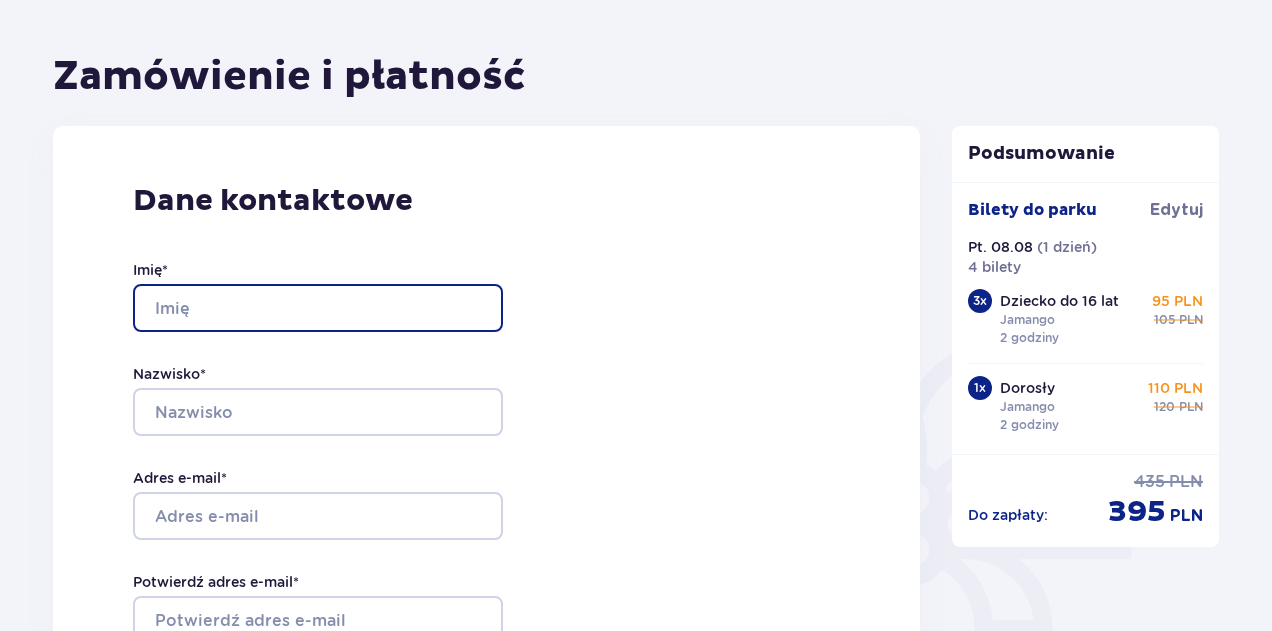 type on "Raffaele" 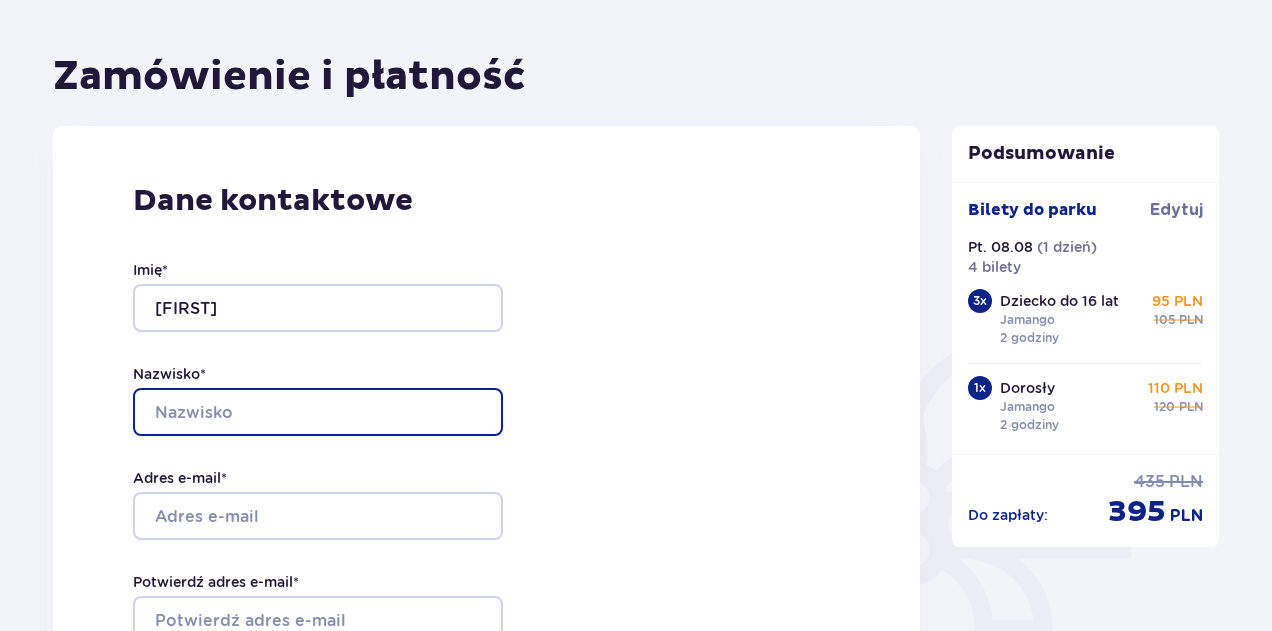 type on "Marino" 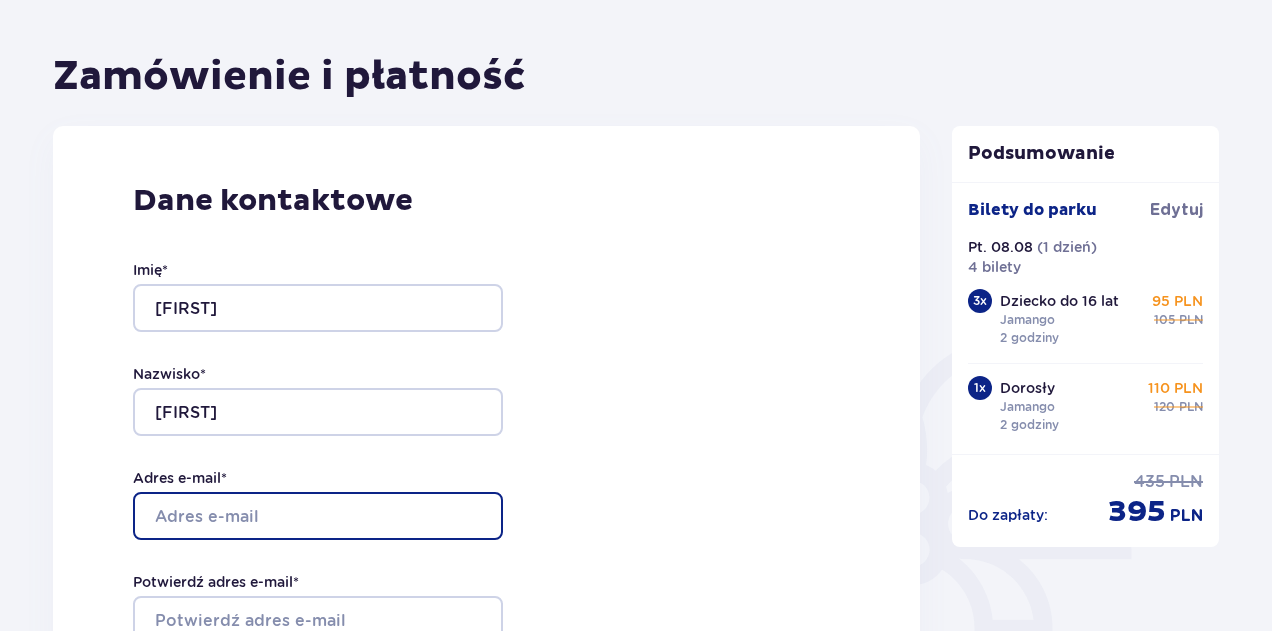 type on "marino.raf@gmail.com" 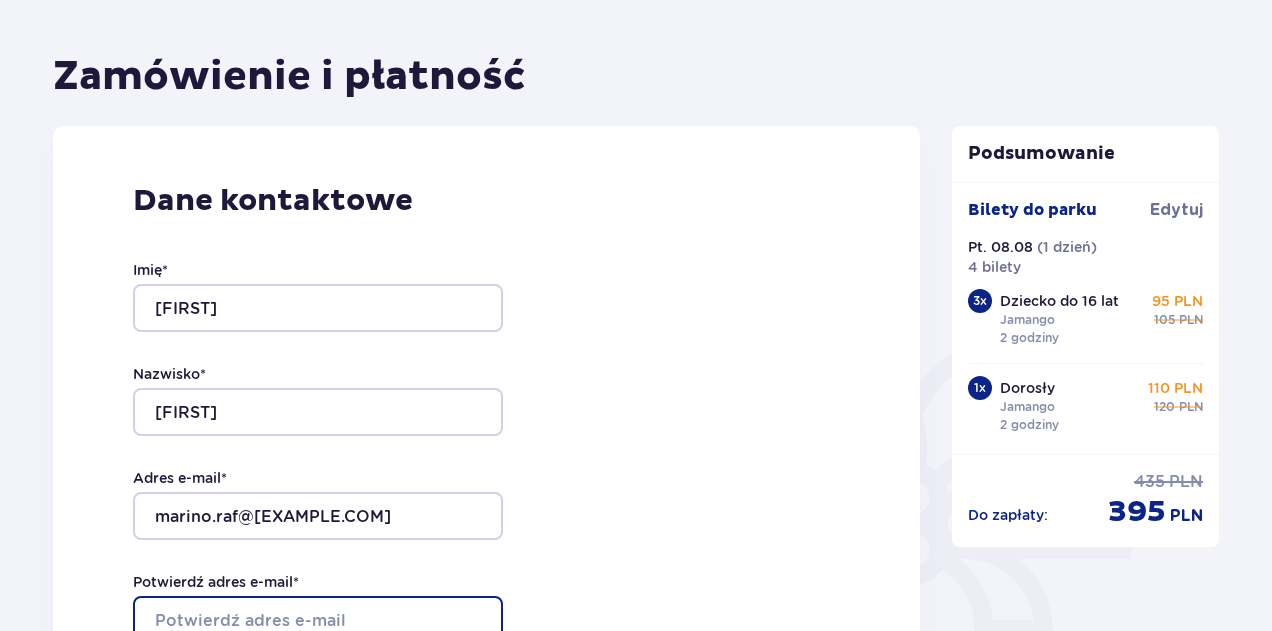 type on "marino.raf@gmail.com" 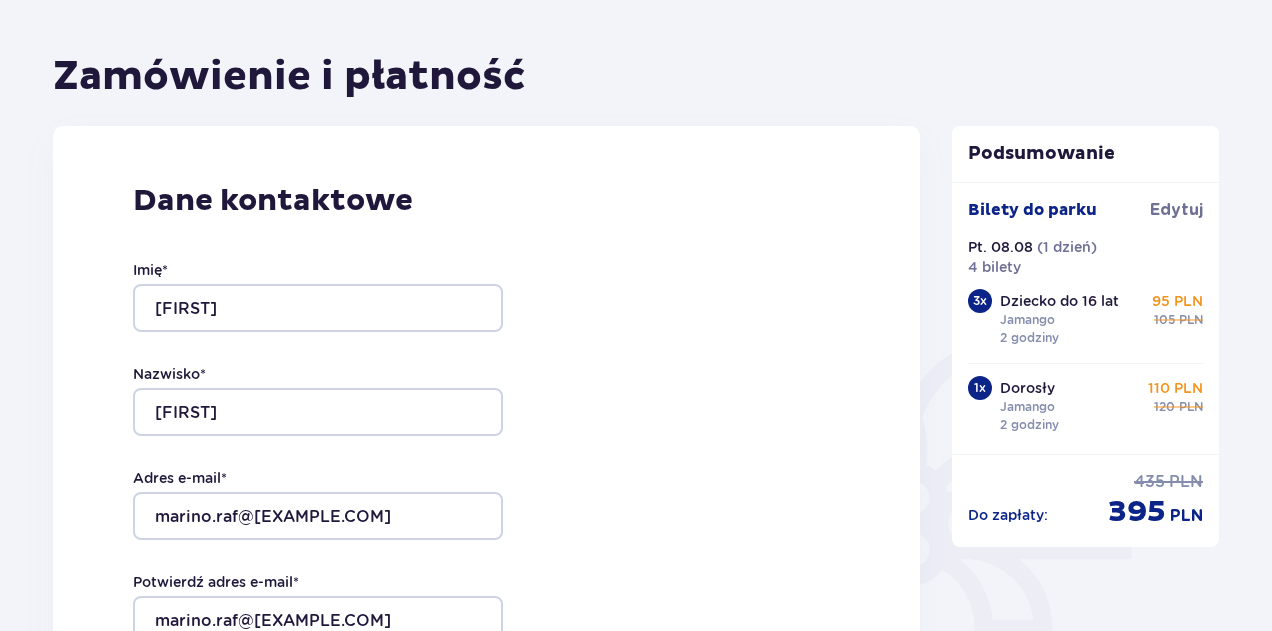 type on "696264812" 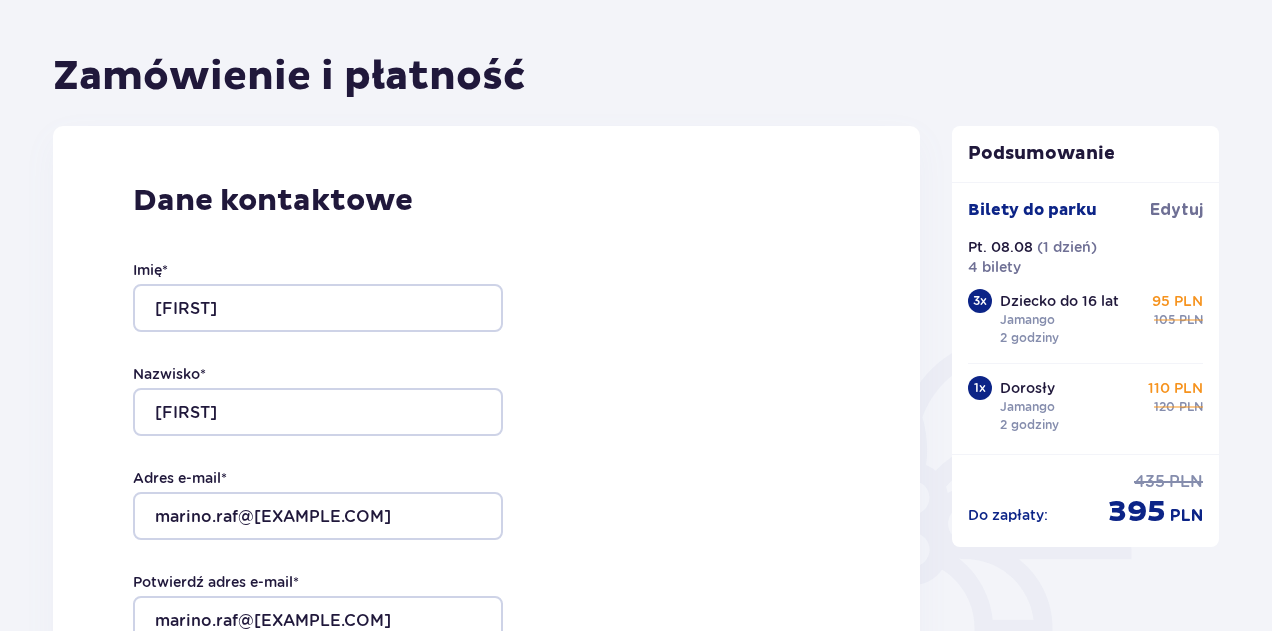 click on "Dane kontaktowe Imię * Raffaele Nazwisko * Marino Adres e-mail * marino.raf@gmail.com Potwierdź adres e-mail * marino.raf@gmail.com Numer telefonu * 696264812 Numer telefonu, wraz z kodem kraju, np. 48 ​123 ​456 ​789 Chcę fakturę na firmę Jeśli nie prowadzisz działalności gospodarczej lub innej spółki, automatycznie wystawimy Ci fakturę imienną. Dodaj adres do faktury imiennej" at bounding box center (486, 546) 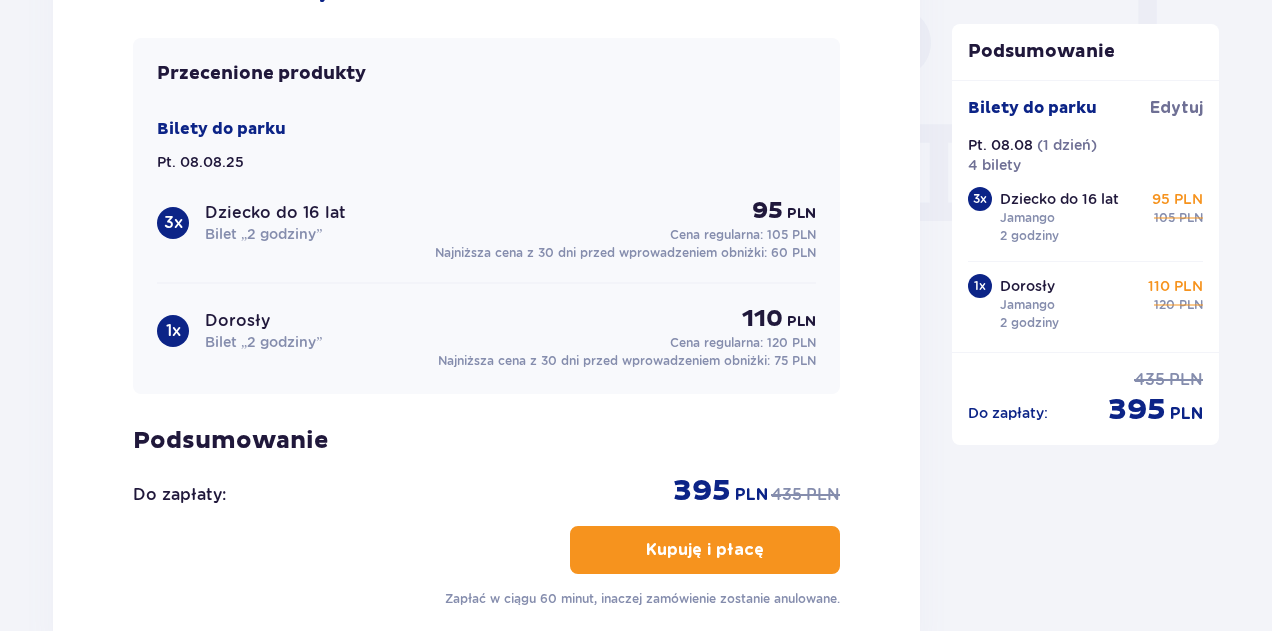 scroll, scrollTop: 2120, scrollLeft: 0, axis: vertical 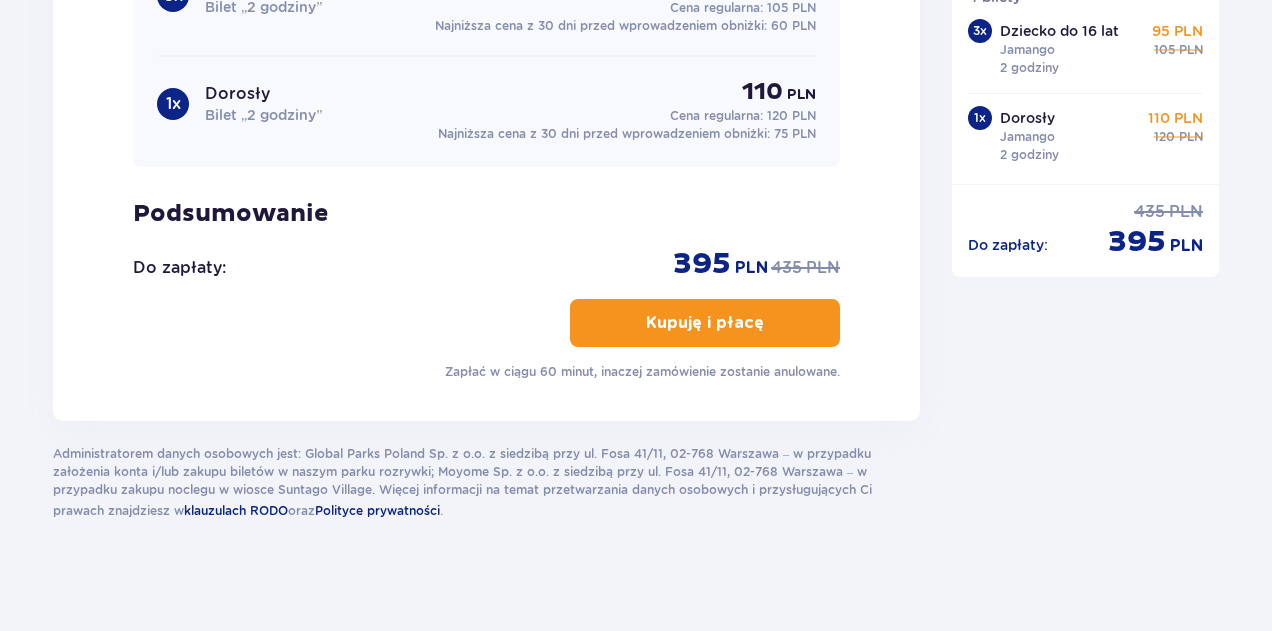 click on "Zamówienie i płatność Dane kontaktowe Imię * Raffaele Nazwisko * Marino Adres e-mail * marino.raf@gmail.com Potwierdź adres e-mail * marino.raf@gmail.com Numer telefonu * 696264812 Numer telefonu, wraz z kodem kraju, np. 48 ​123 ​456 ​789 Chcę fakturę na firmę Jeśli nie prowadzisz działalności gospodarczej lub innej spółki, automatycznie wystawimy Ci fakturę imienną. Dodaj adres do faktury imiennej Utwórz konto Tak, chcę założyć konto *Zapoznałem/am się i akceptuję   Regulamin sprzedaży biletów online,   Regulamin korzystania z parku wodnego Suntago,   Regulamin Sprzedaży Suntago Village,   Regulamin Pobytu w Suntago Village ,  Regulamin strefy VIP ,  Specjalne warunki zakupu Pakietu Rodzinnego ,  Zasady promocji Pakiet dla Seniora ,  Regulamin promocji “Online taniej 10/20 zł”   i   Politykę prywatności Akceptuję inne zgody Rozwiń Mam kod rabatowy Zastosuj Mam voucher kwotowy Zastosuj Przecenione produkty Bilety do parku Pt. 08.08.25 3 x Dziecko do 16 lat 95 PLN" at bounding box center (636, -662) 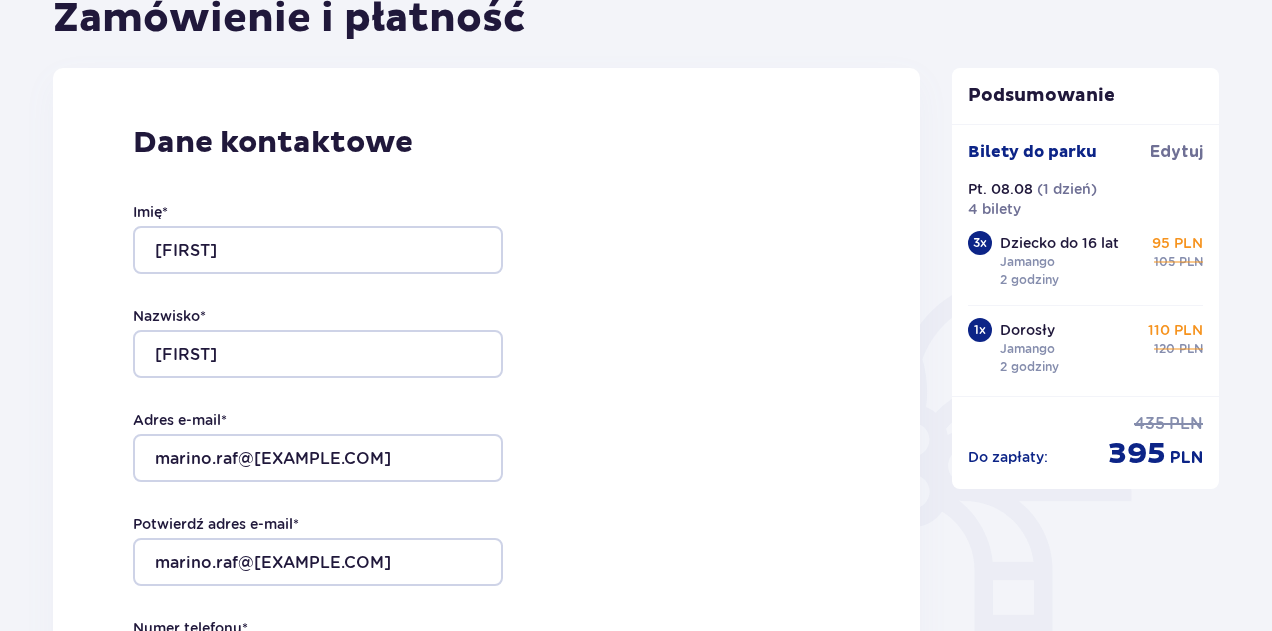 scroll, scrollTop: 2120, scrollLeft: 0, axis: vertical 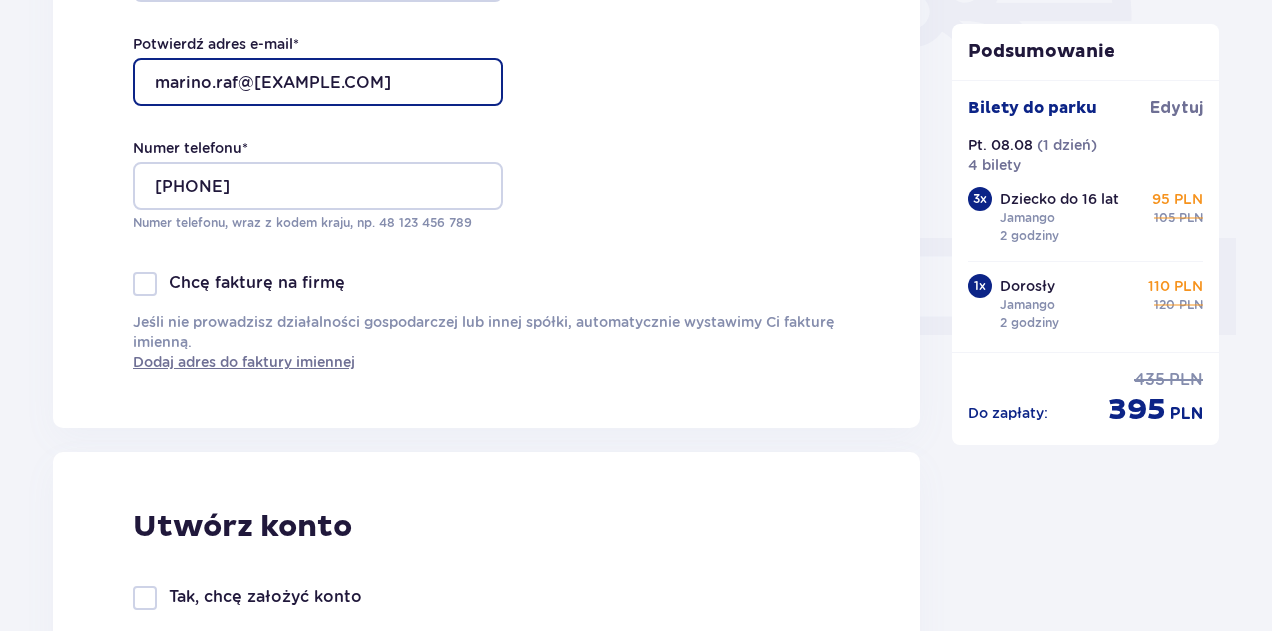 click on "marino.raf@gmail.com" at bounding box center (318, 82) 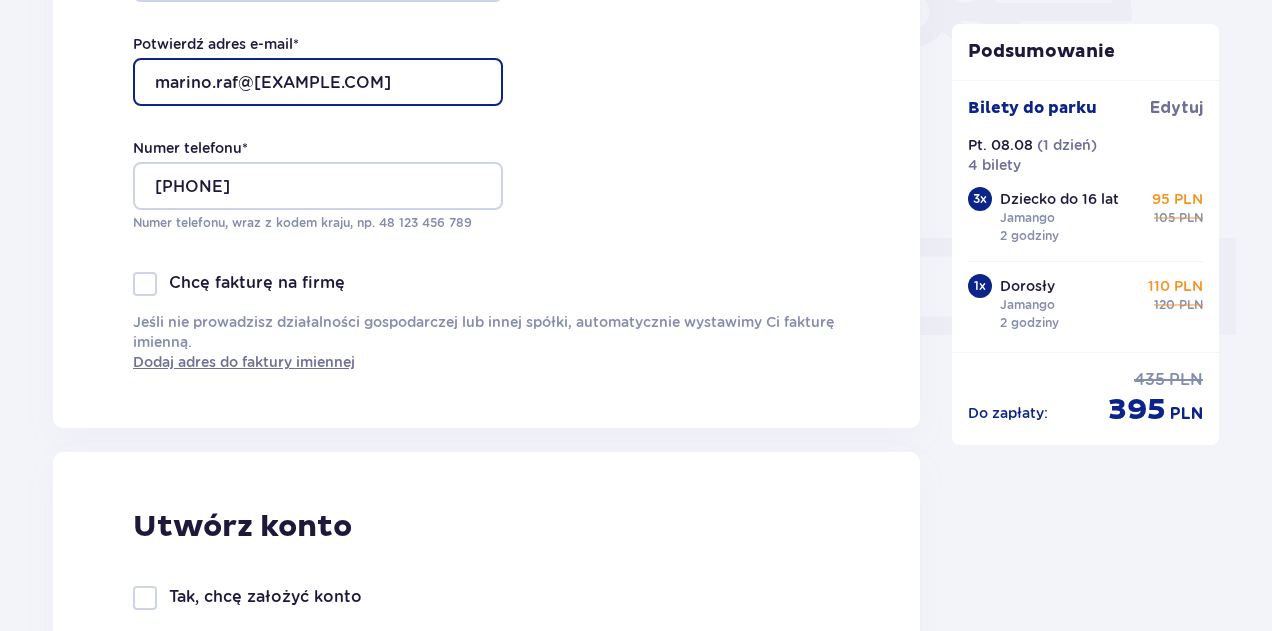 type on "agatabrzoska@wp.pl" 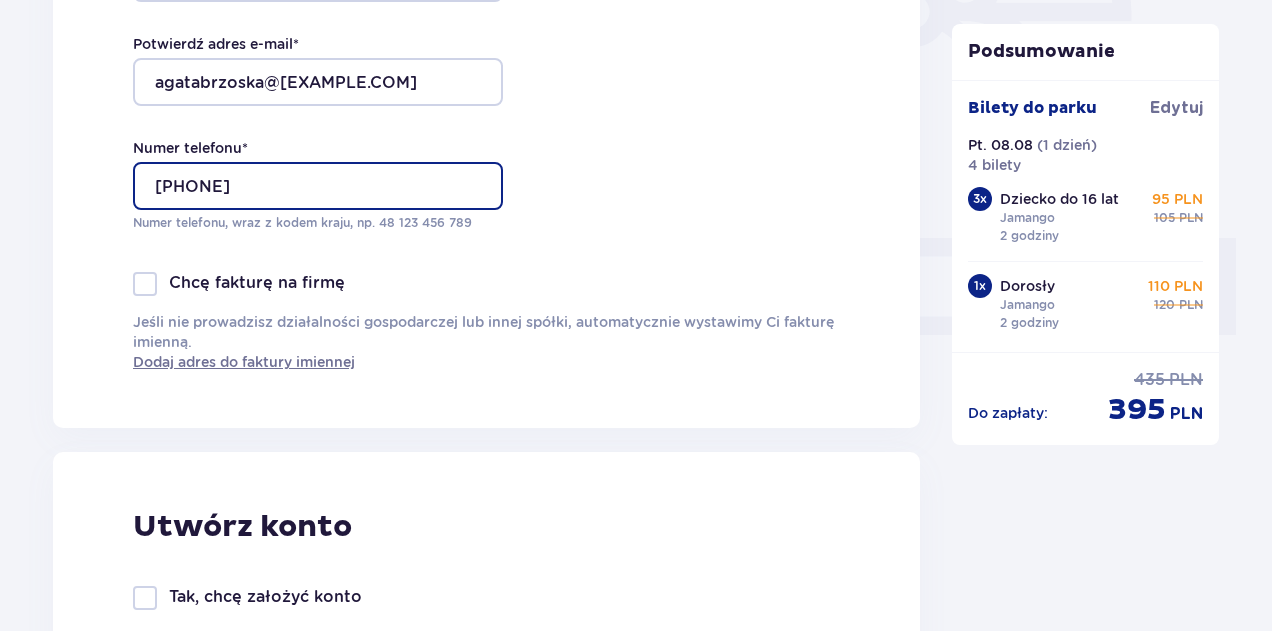 type on "606488433" 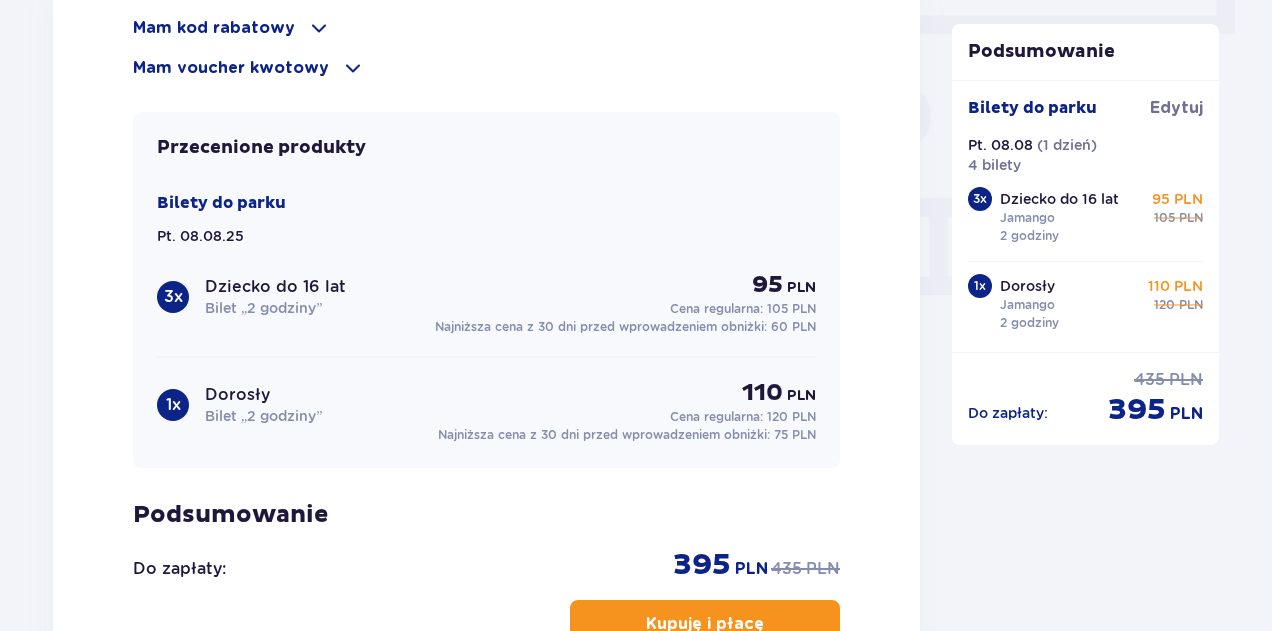 scroll, scrollTop: 1924, scrollLeft: 0, axis: vertical 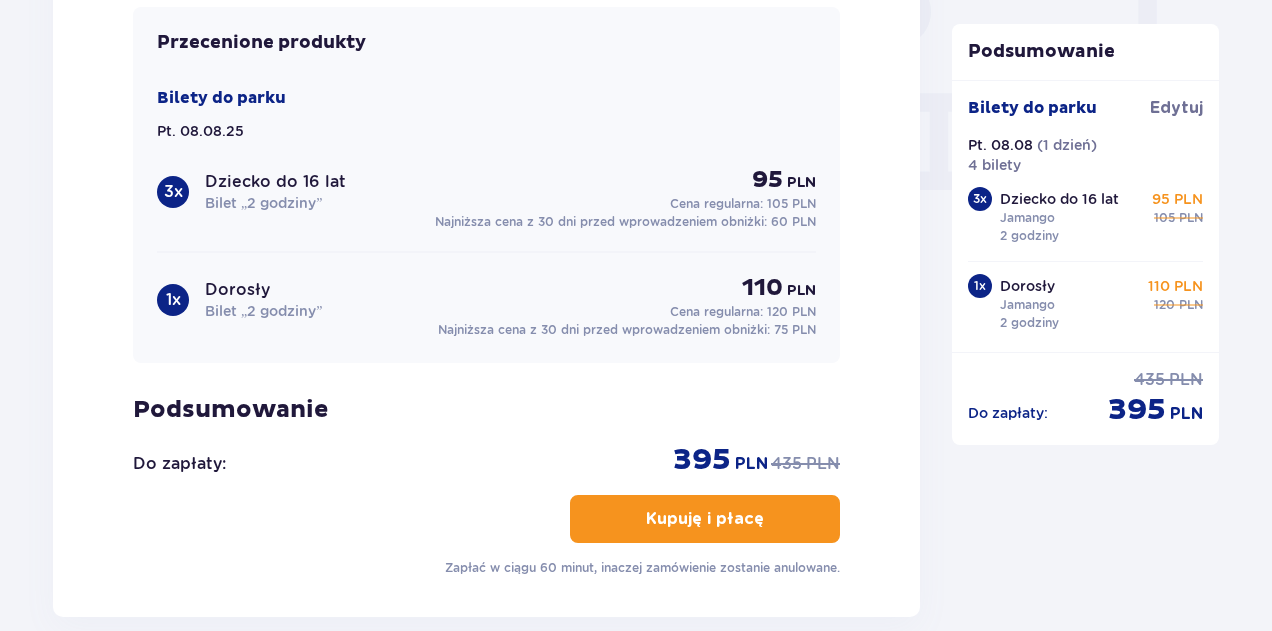 click on "Kupuję i płacę" at bounding box center [705, 519] 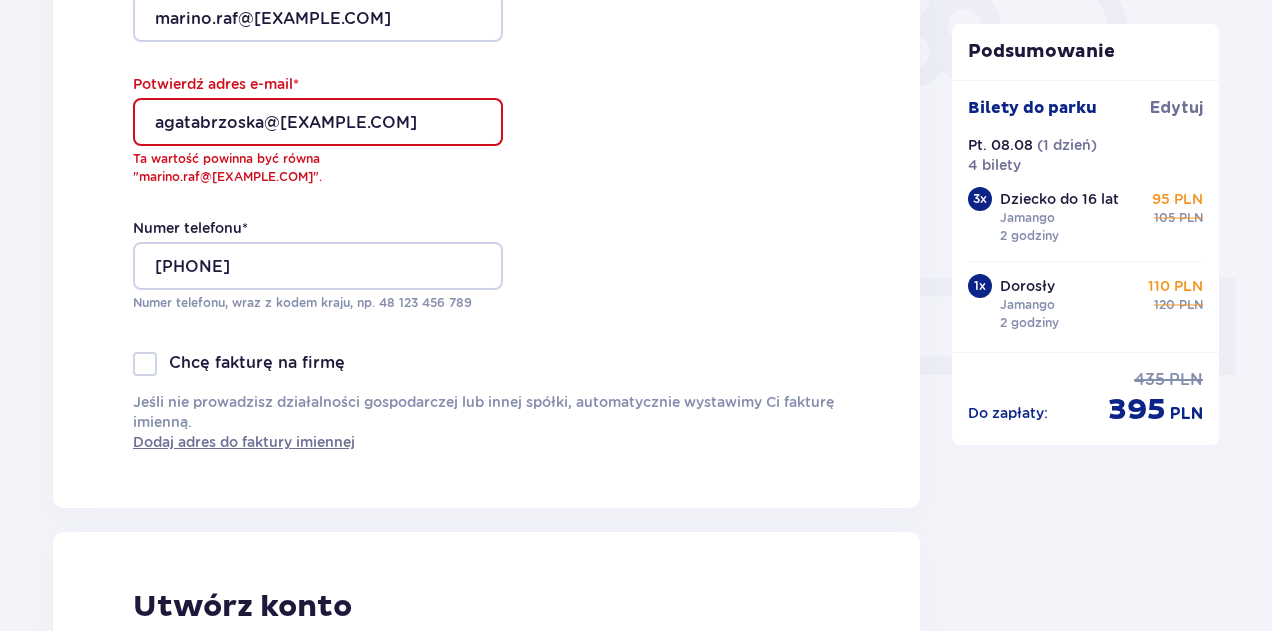 scroll, scrollTop: 656, scrollLeft: 0, axis: vertical 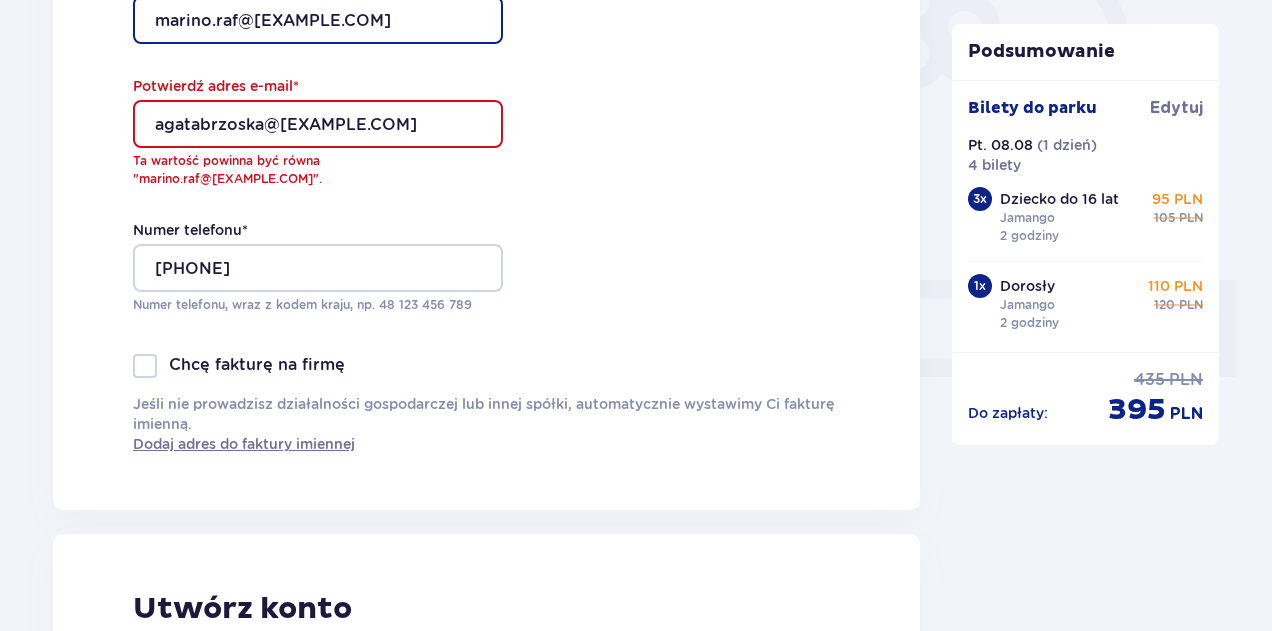 click on "marino.raf@gmail.com" at bounding box center [318, 20] 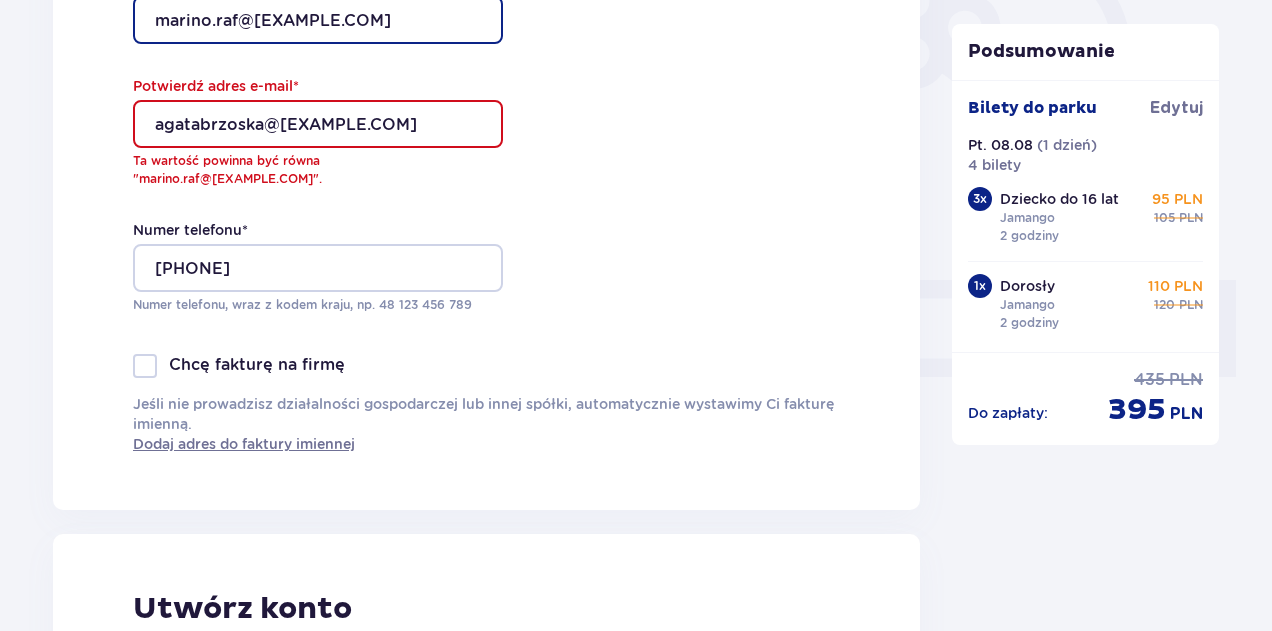 type on "agatabrzoska@wp.pl" 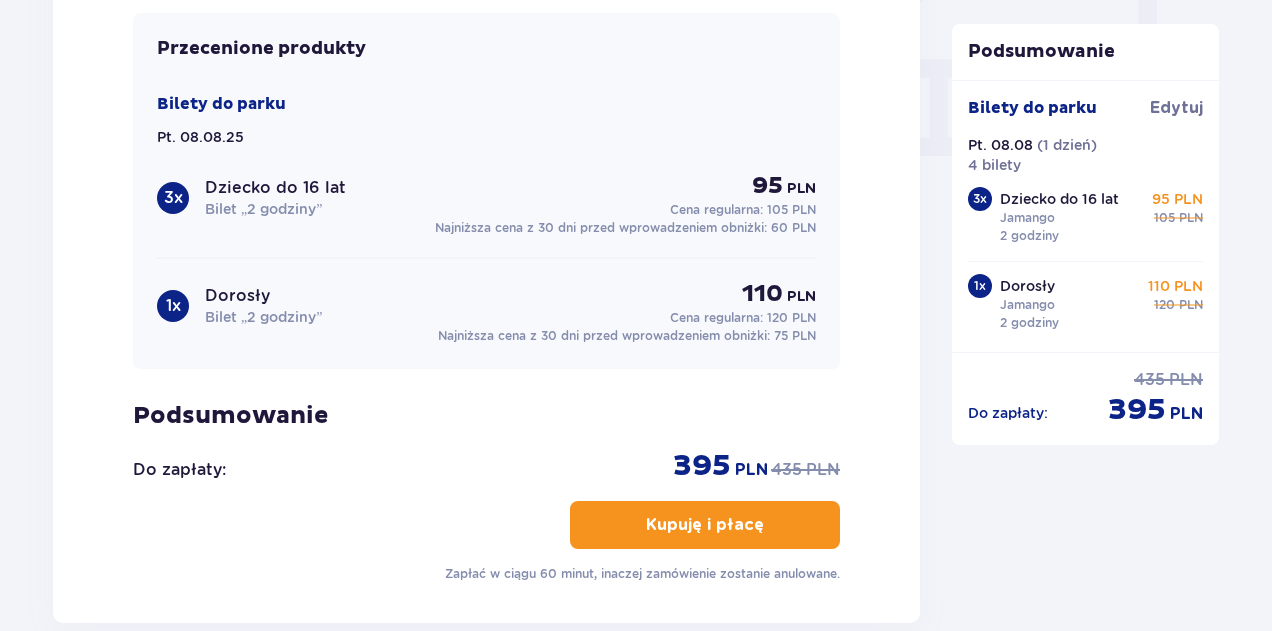 scroll, scrollTop: 2068, scrollLeft: 0, axis: vertical 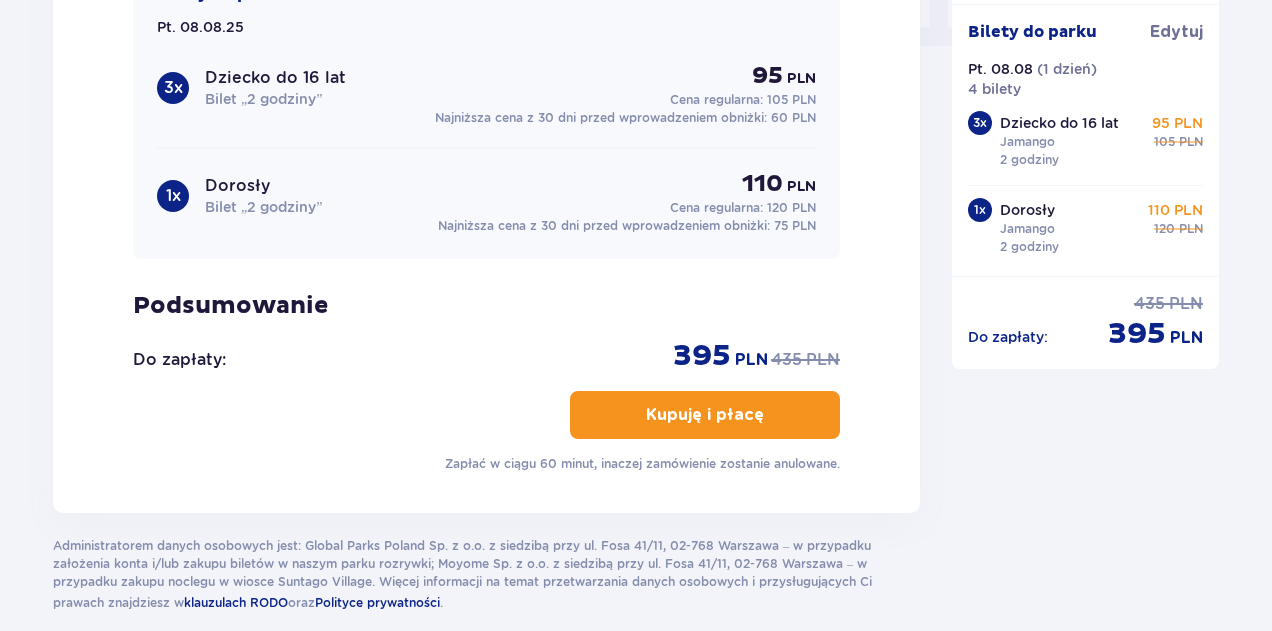 click on "Kupuję i płacę" at bounding box center [705, 415] 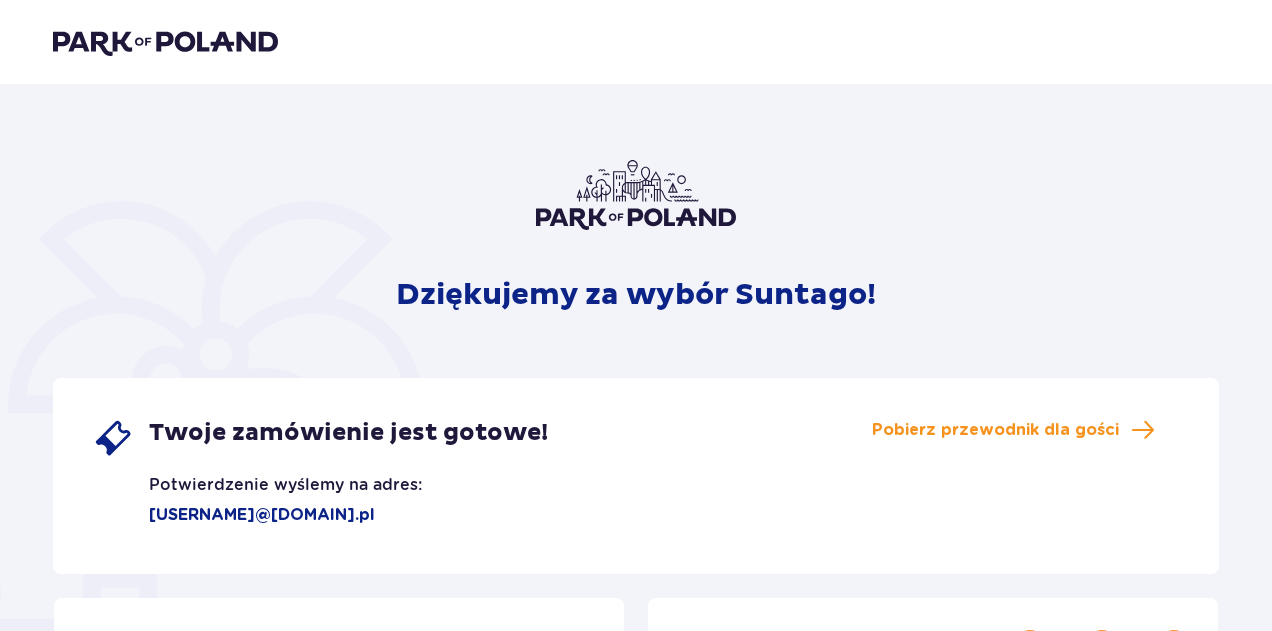 scroll, scrollTop: 0, scrollLeft: 0, axis: both 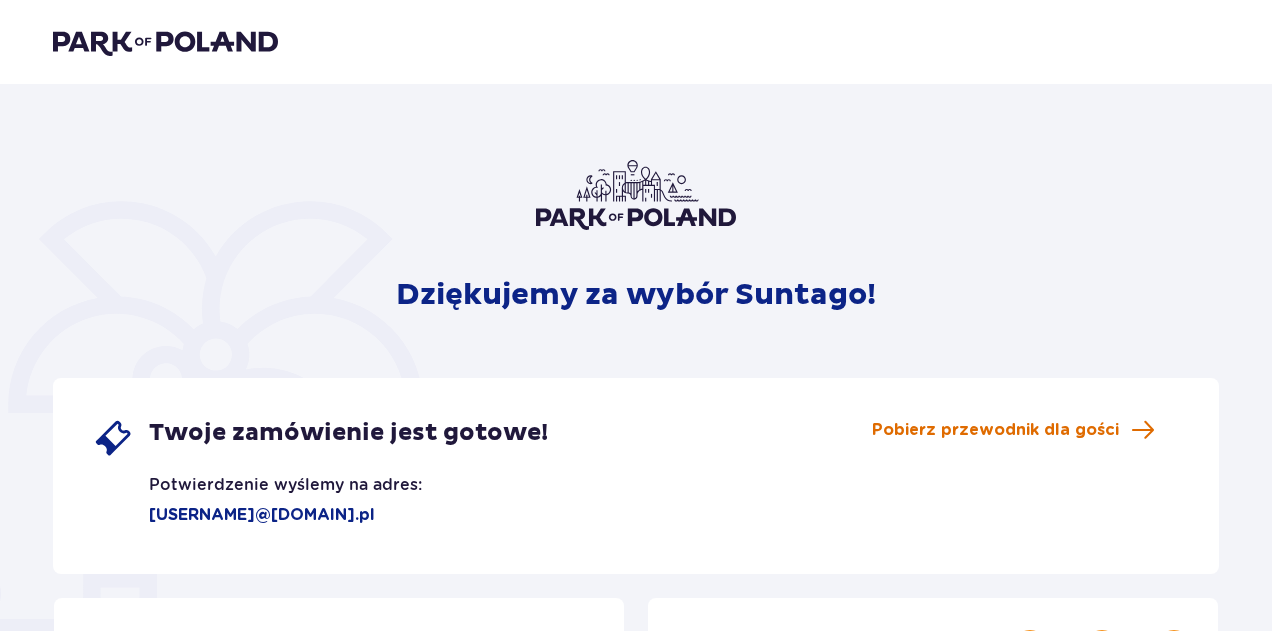 click on "Pobierz przewodnik dla gości" at bounding box center [995, 430] 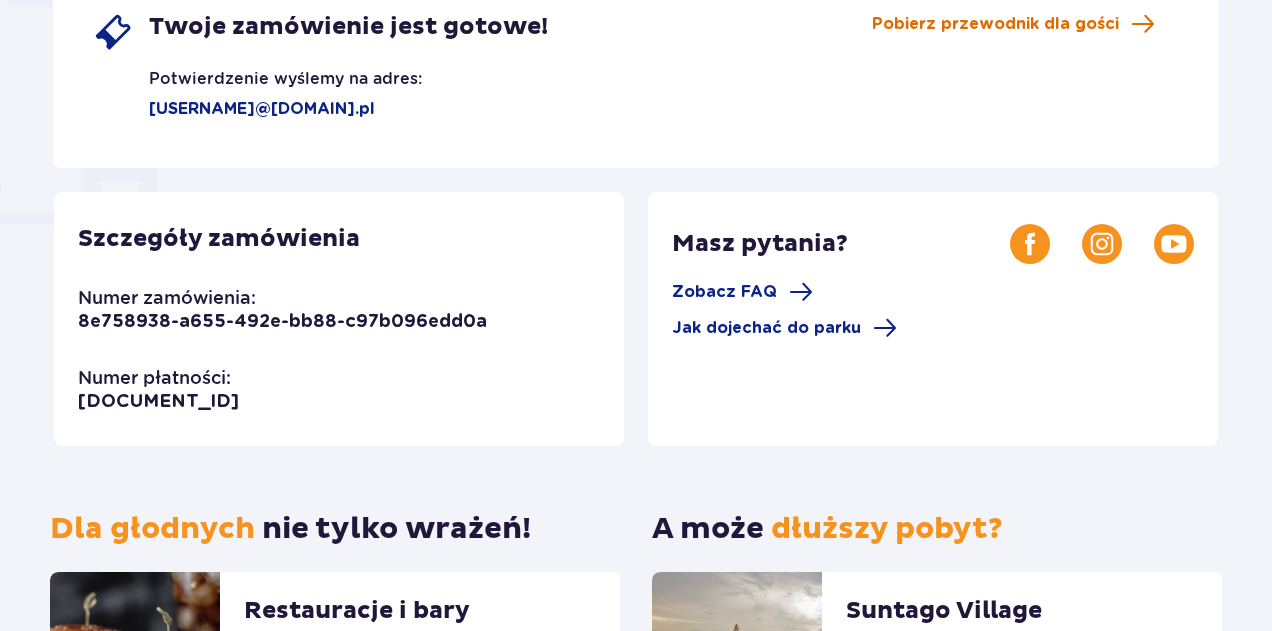 scroll, scrollTop: 262, scrollLeft: 0, axis: vertical 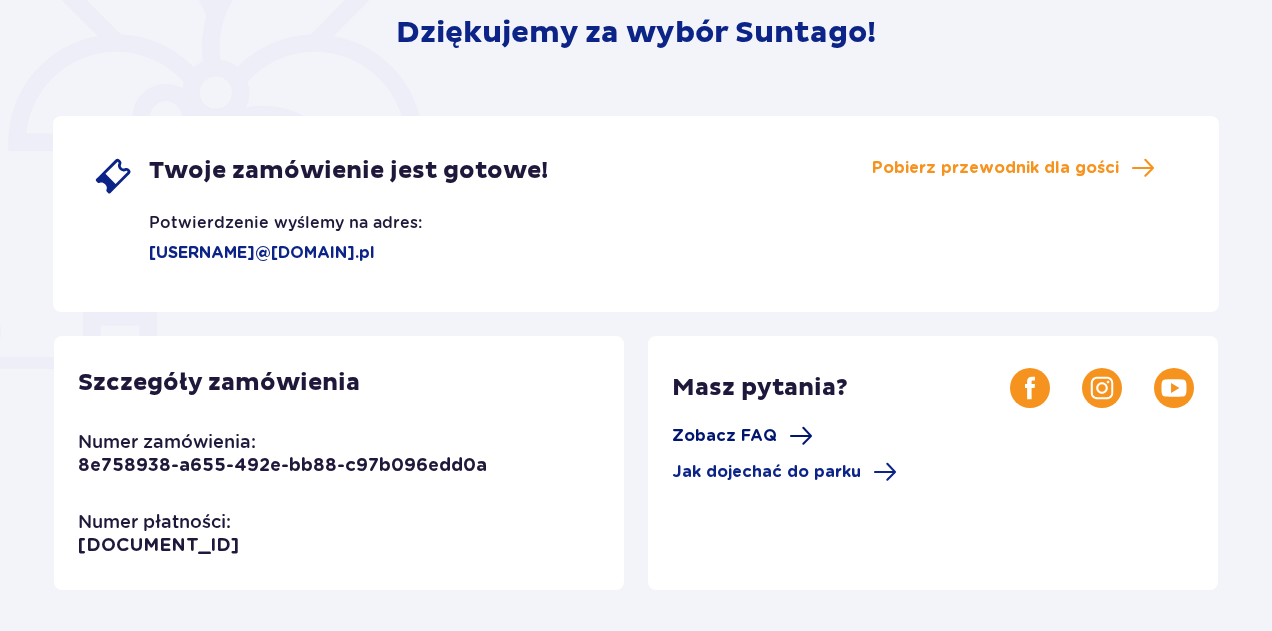 click on "Zobacz FAQ" at bounding box center [724, 436] 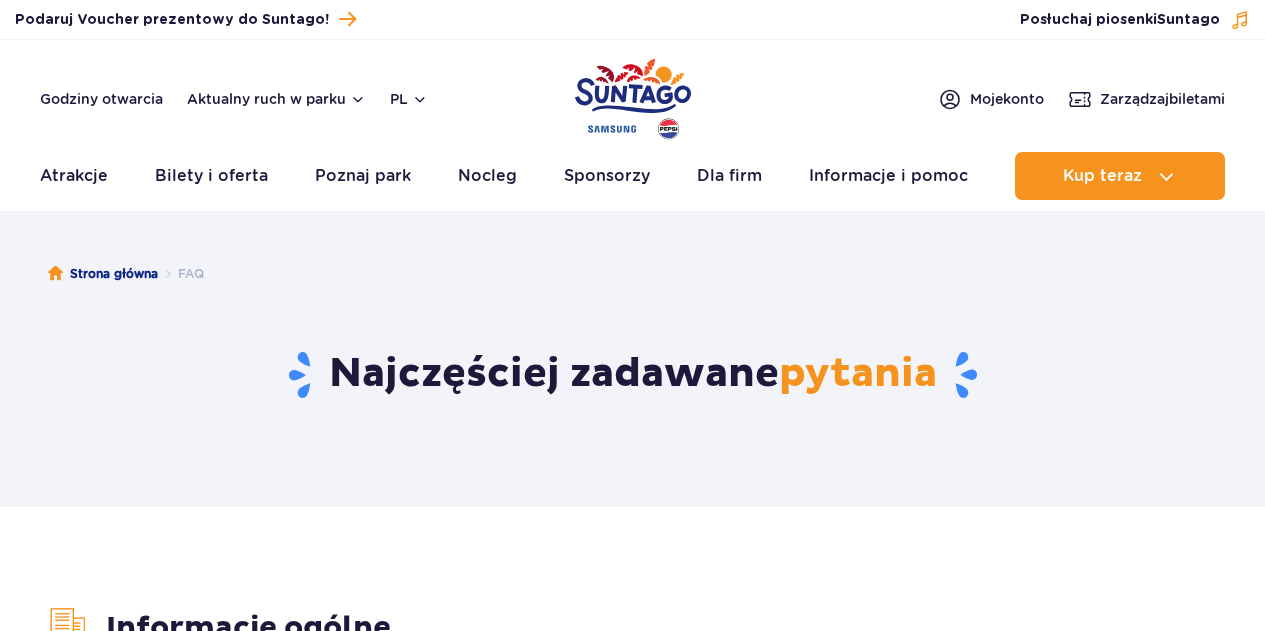 scroll, scrollTop: 0, scrollLeft: 0, axis: both 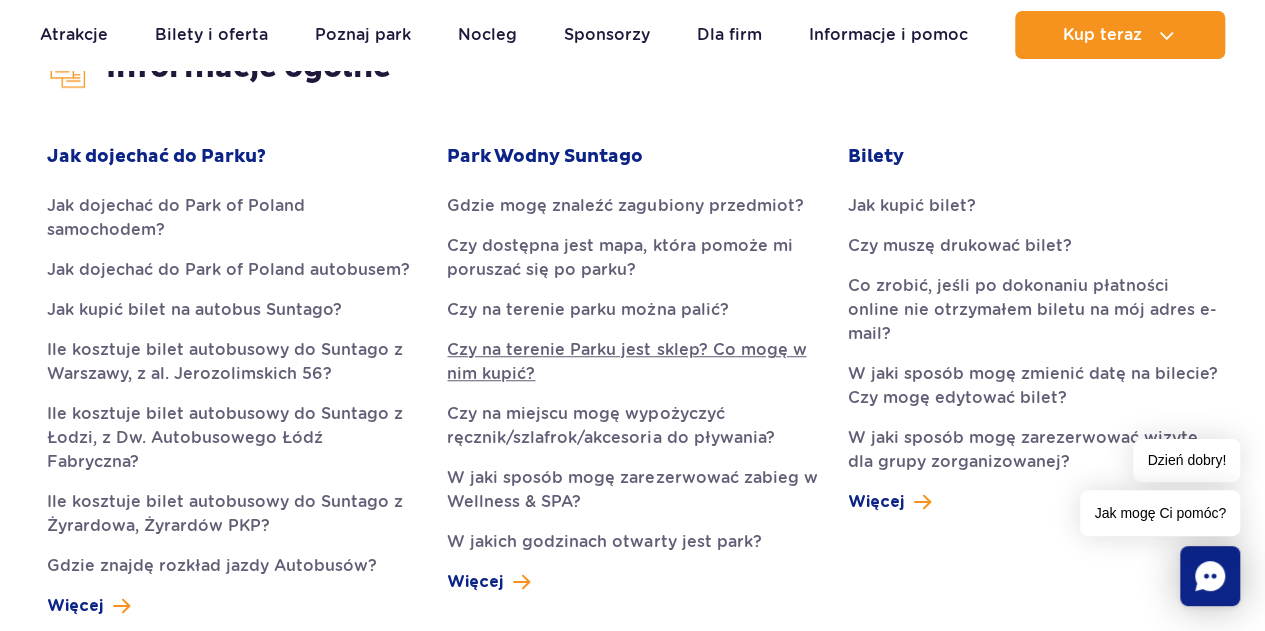 click on "Czy na terenie Parku jest sklep? Co mogę w nim kupić?" at bounding box center [632, 362] 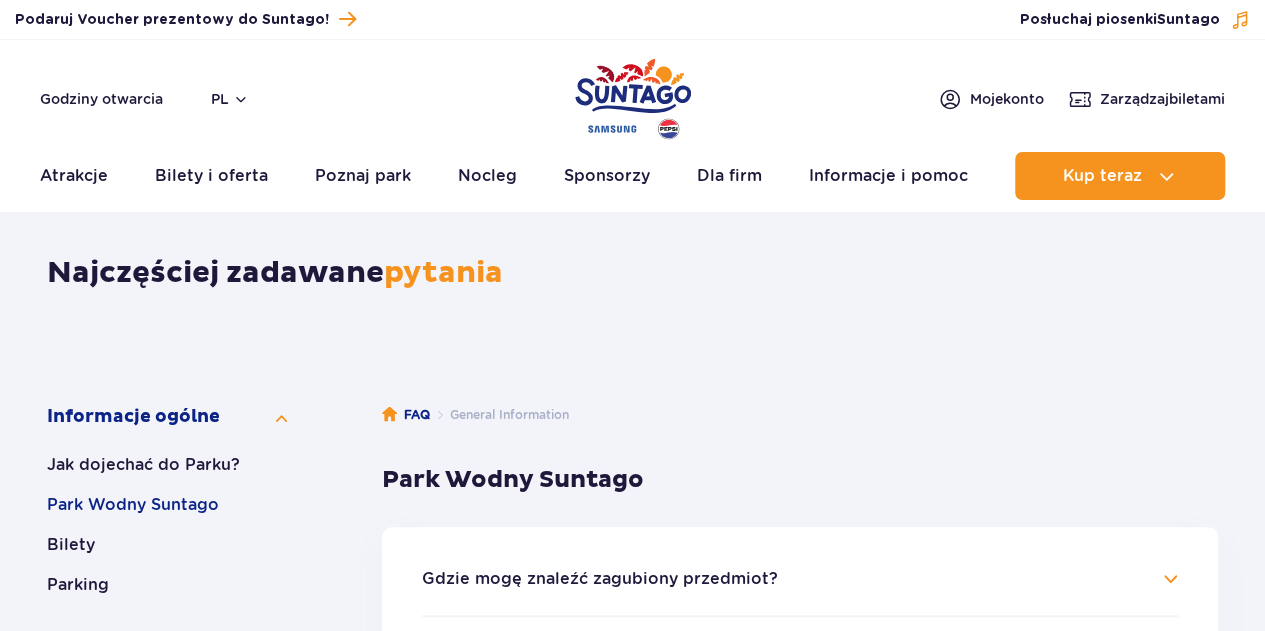scroll, scrollTop: 0, scrollLeft: 0, axis: both 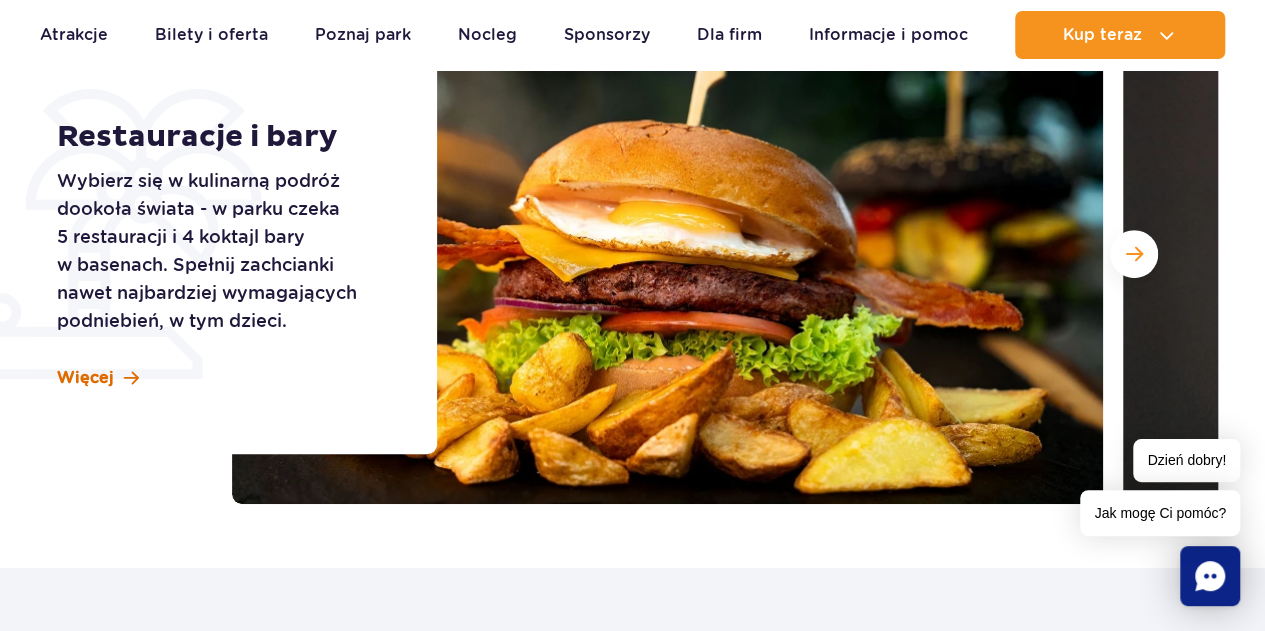 click on "Więcej" at bounding box center (85, 378) 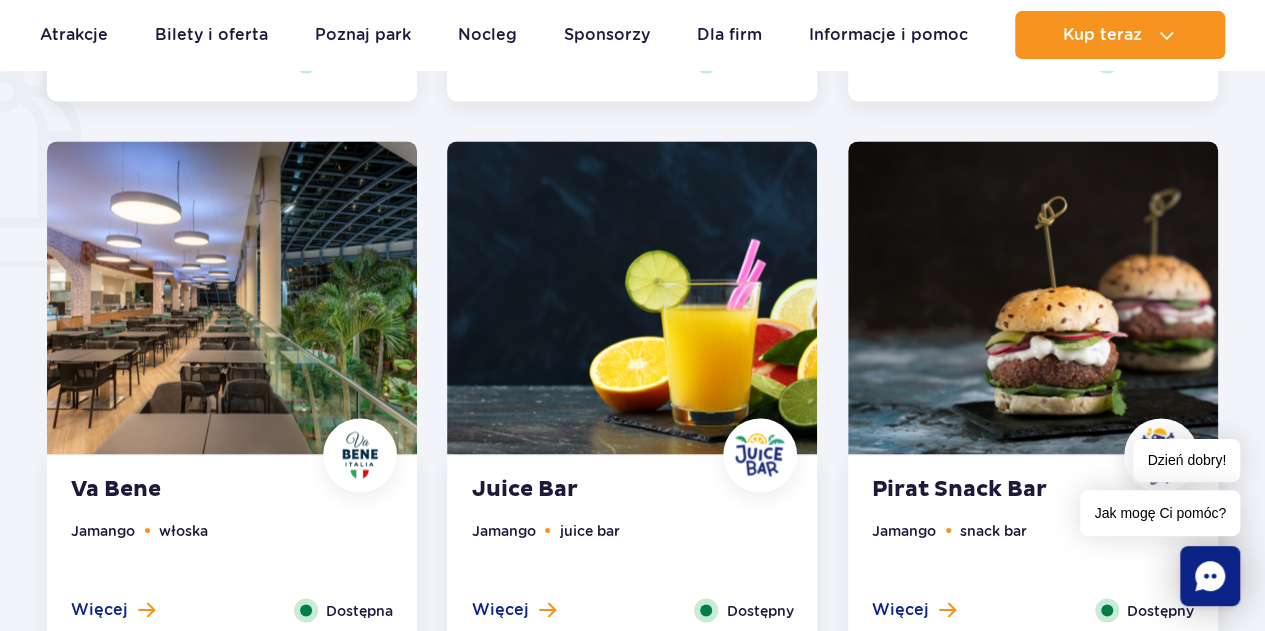 scroll, scrollTop: 1528, scrollLeft: 0, axis: vertical 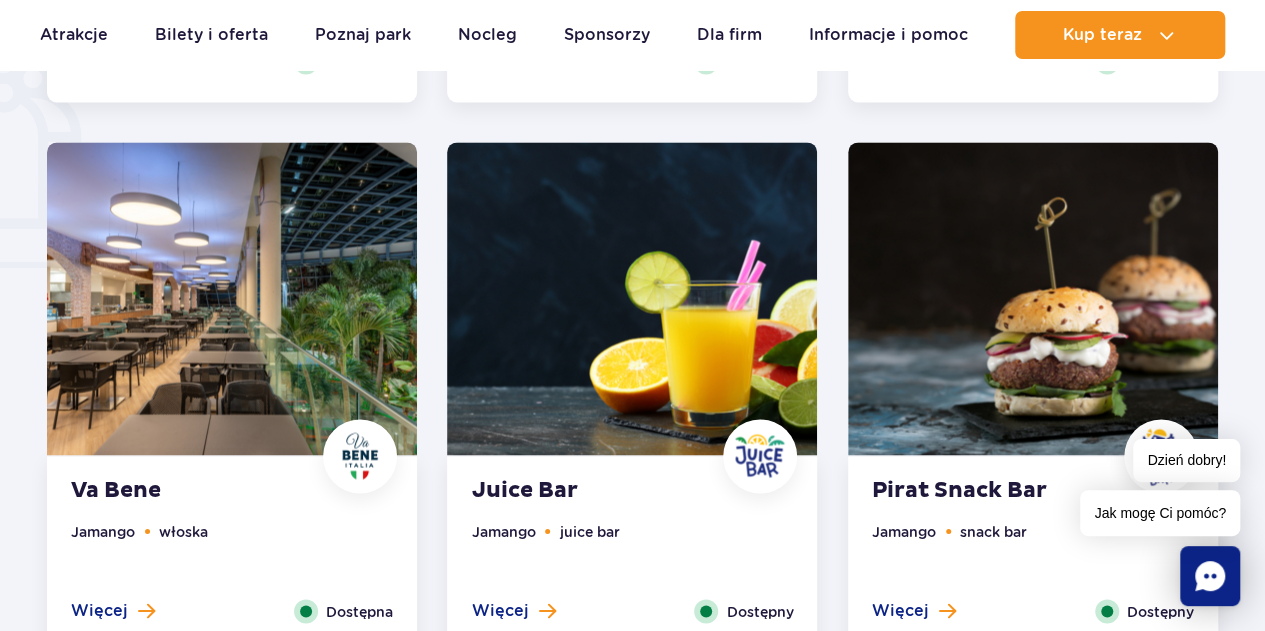 click at bounding box center [232, 298] 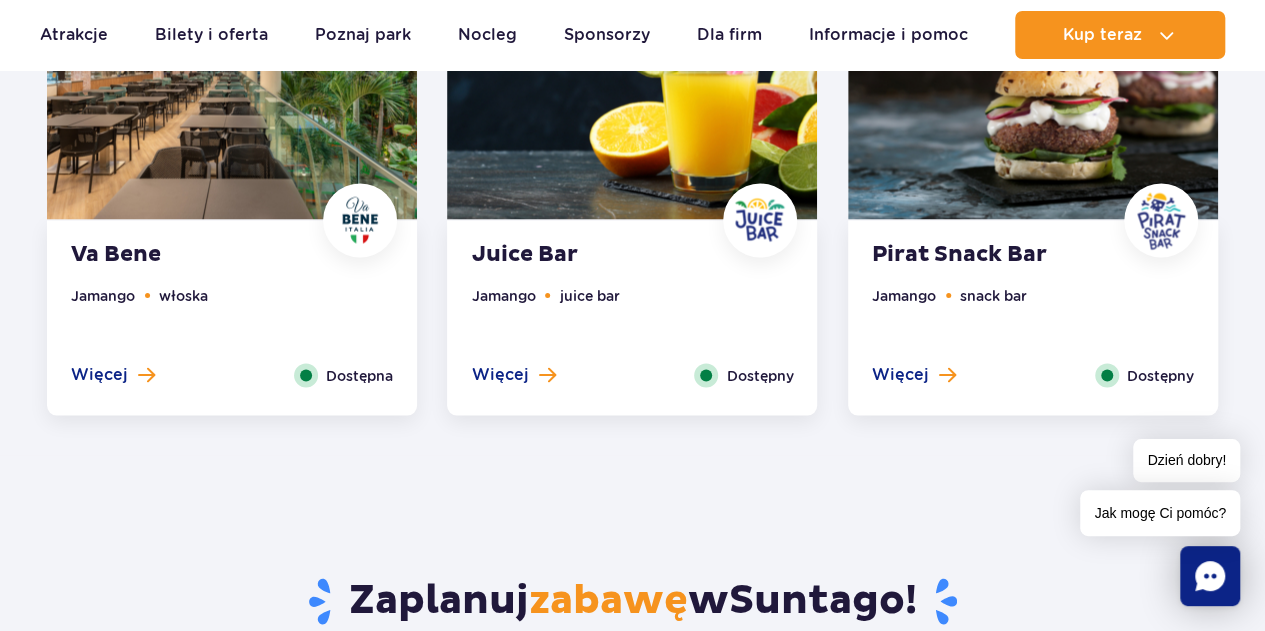 scroll, scrollTop: 1808, scrollLeft: 0, axis: vertical 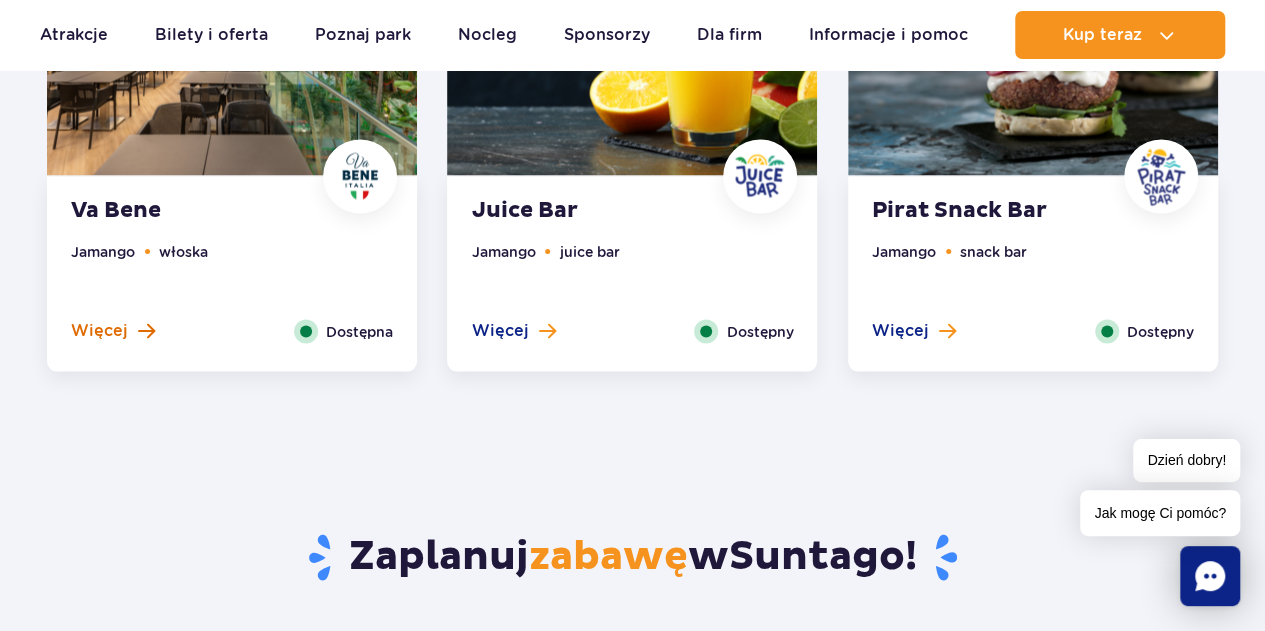 click at bounding box center [146, 330] 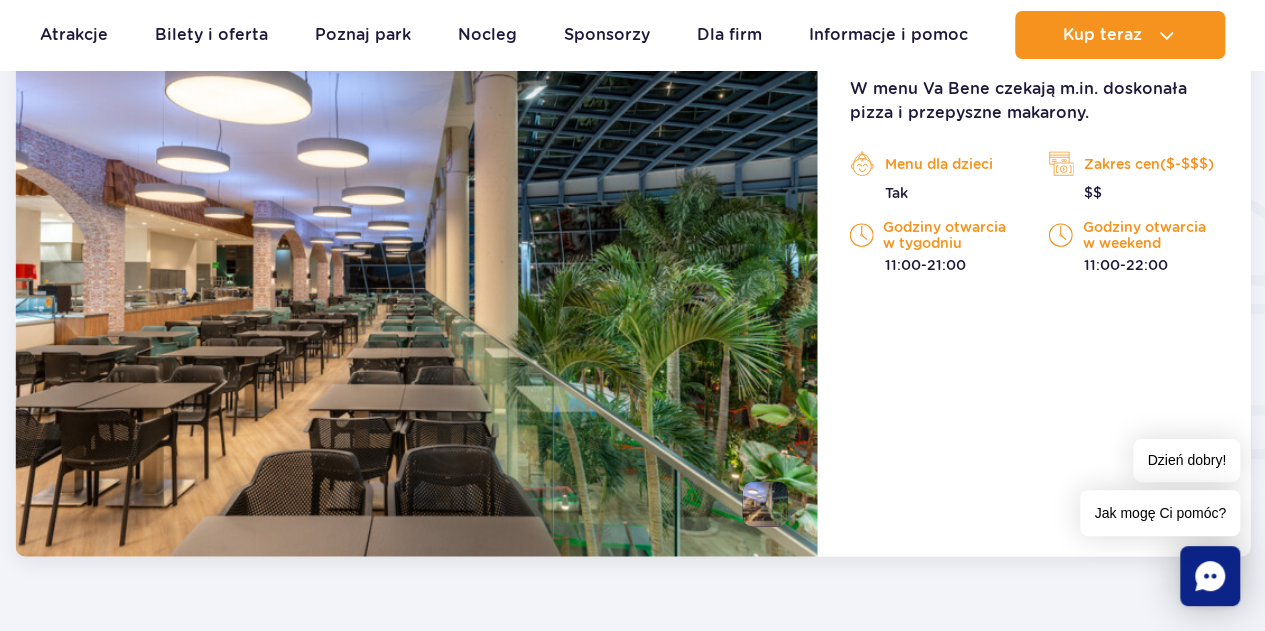 scroll, scrollTop: 2224, scrollLeft: 0, axis: vertical 